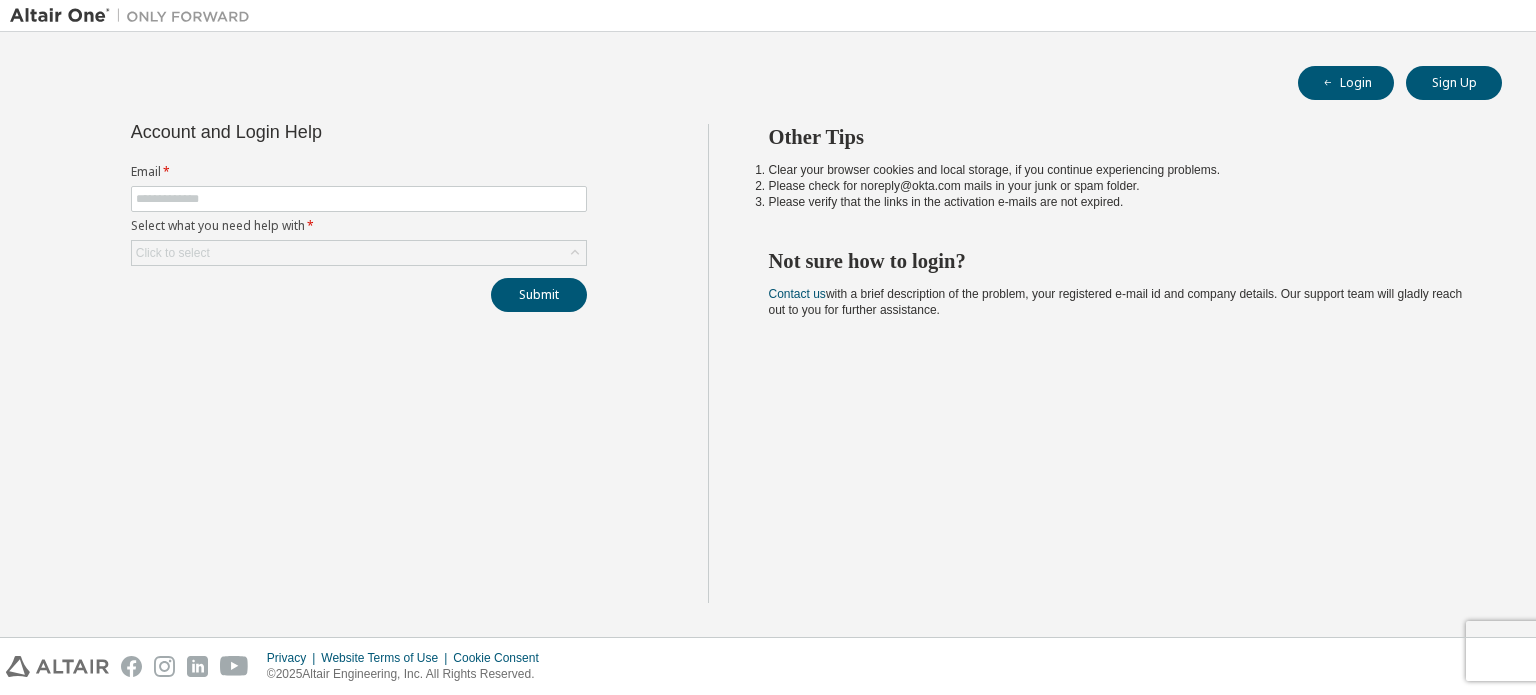 scroll, scrollTop: 0, scrollLeft: 0, axis: both 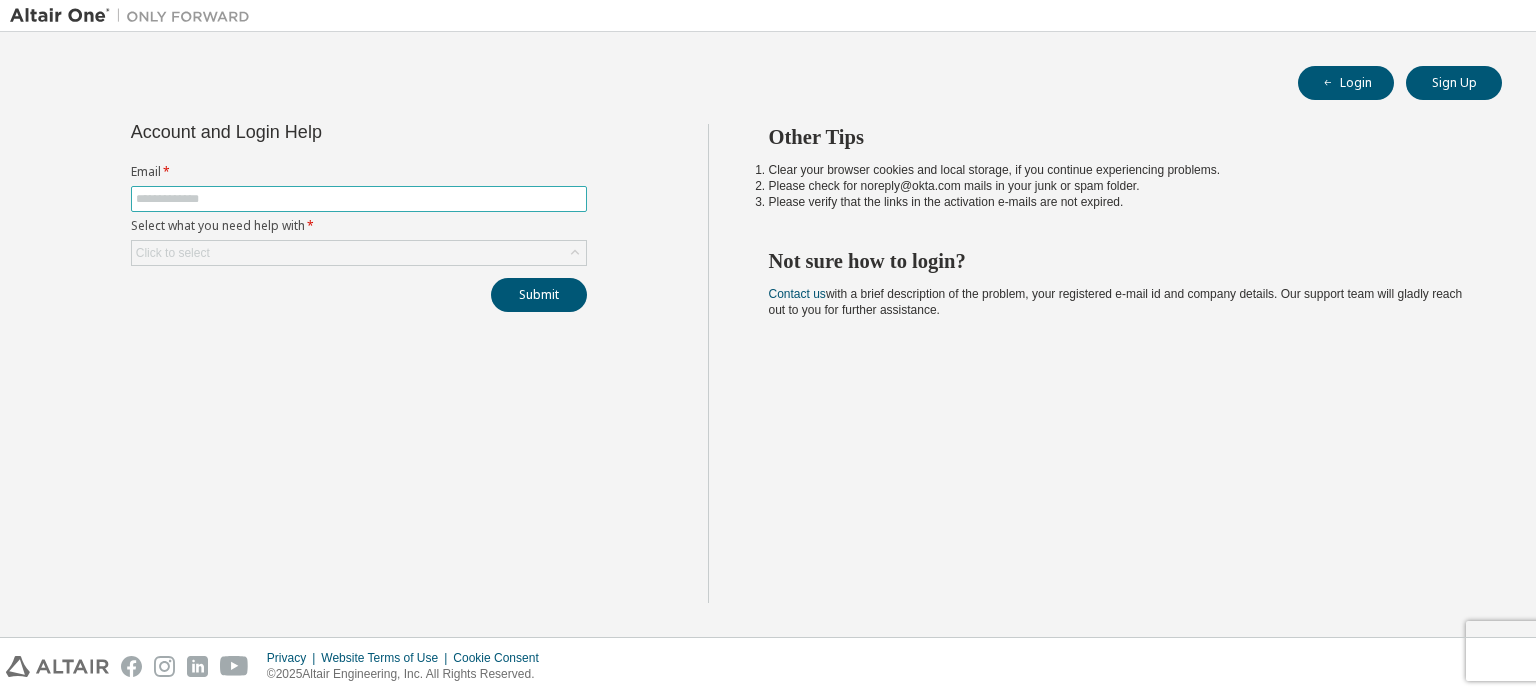 click at bounding box center [359, 199] 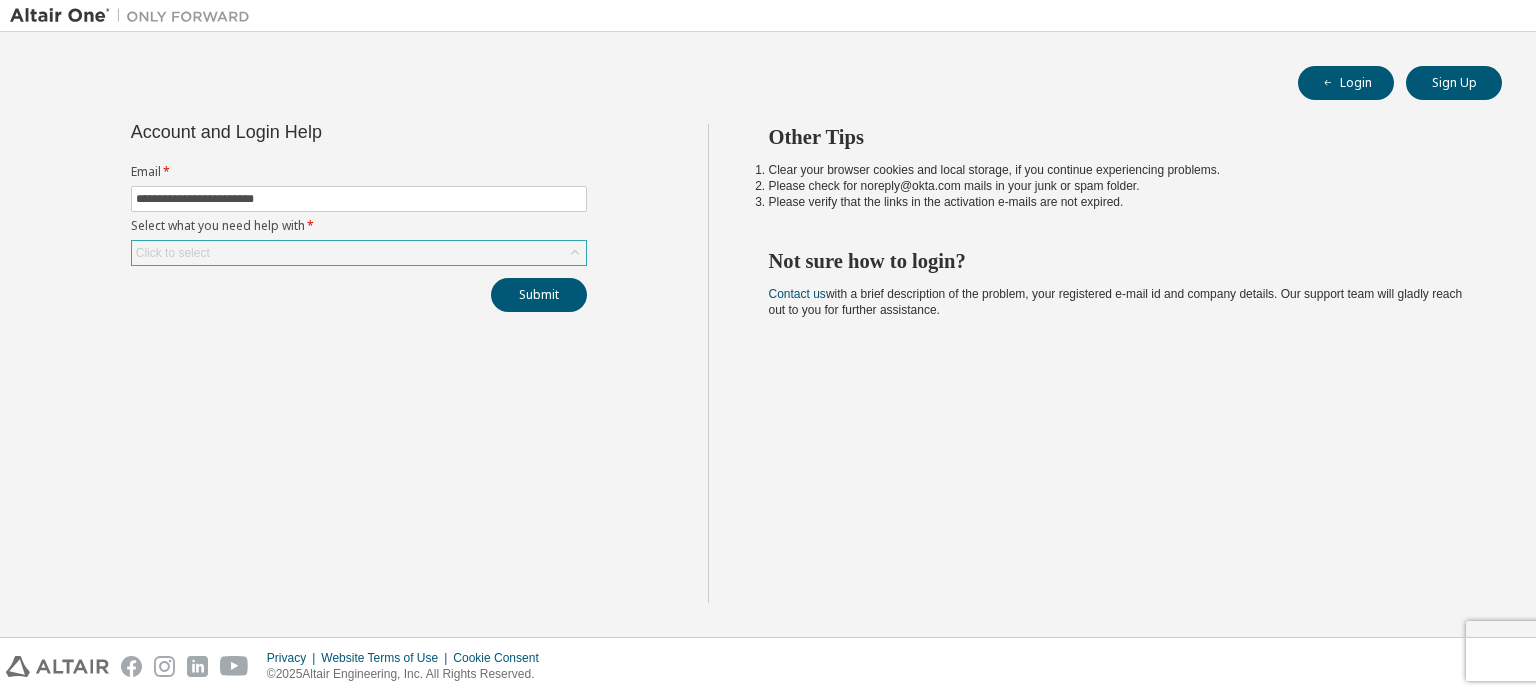 click on "Click to select" at bounding box center (359, 253) 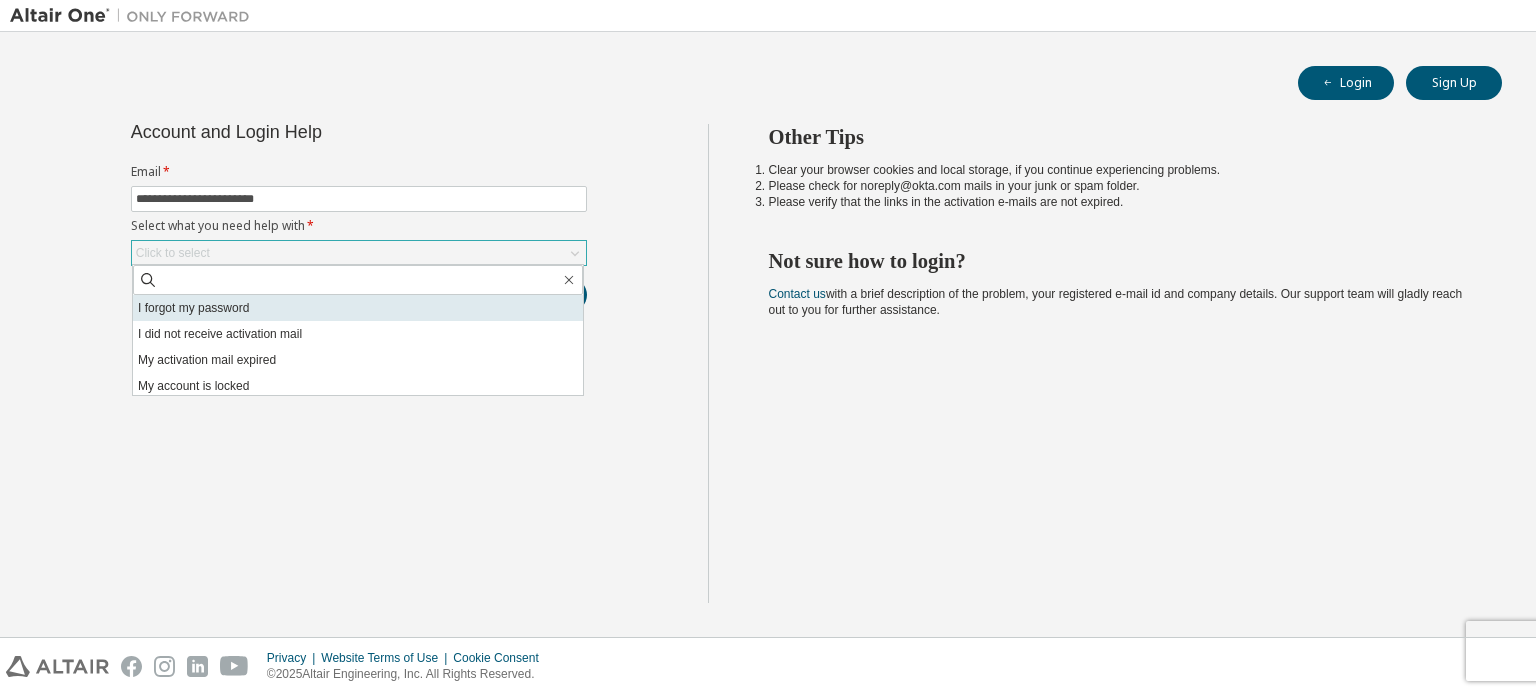 click on "I forgot my password" at bounding box center (358, 308) 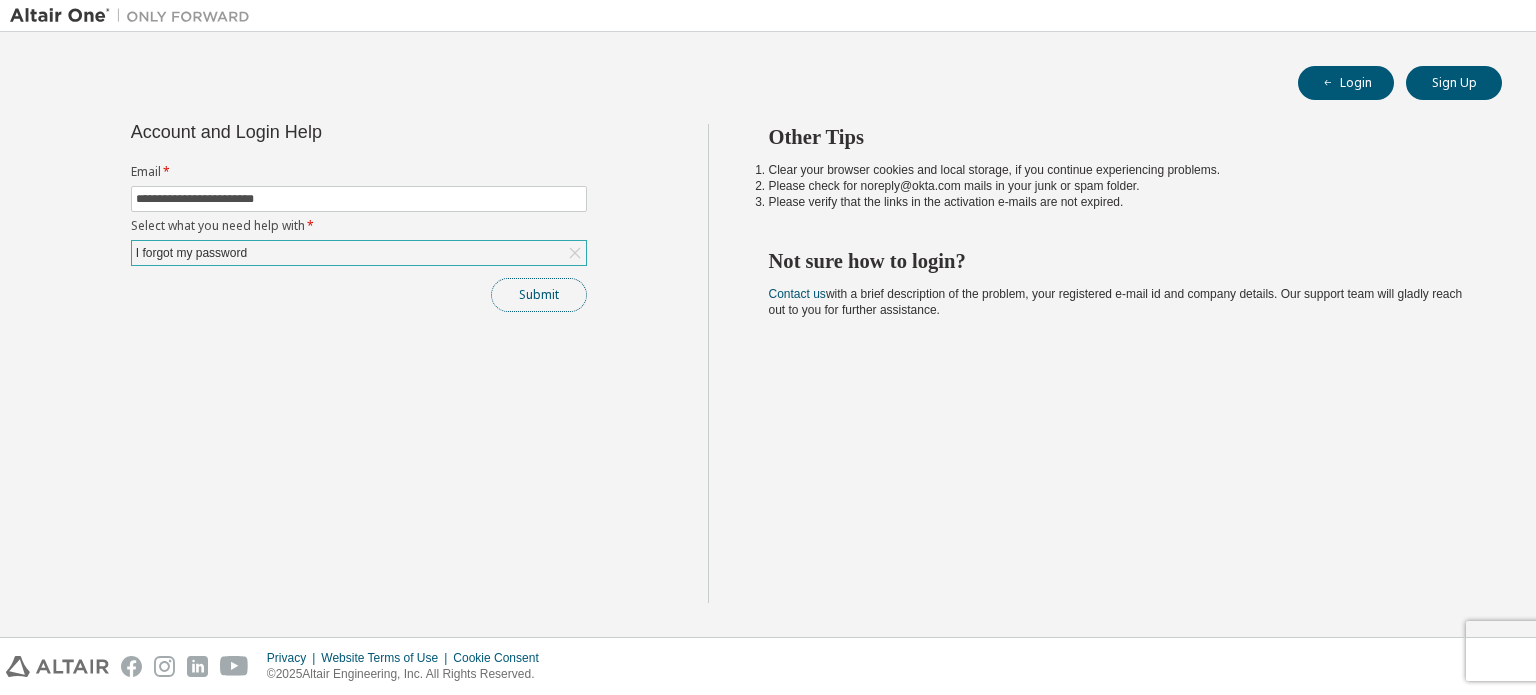 click on "Submit" at bounding box center (539, 295) 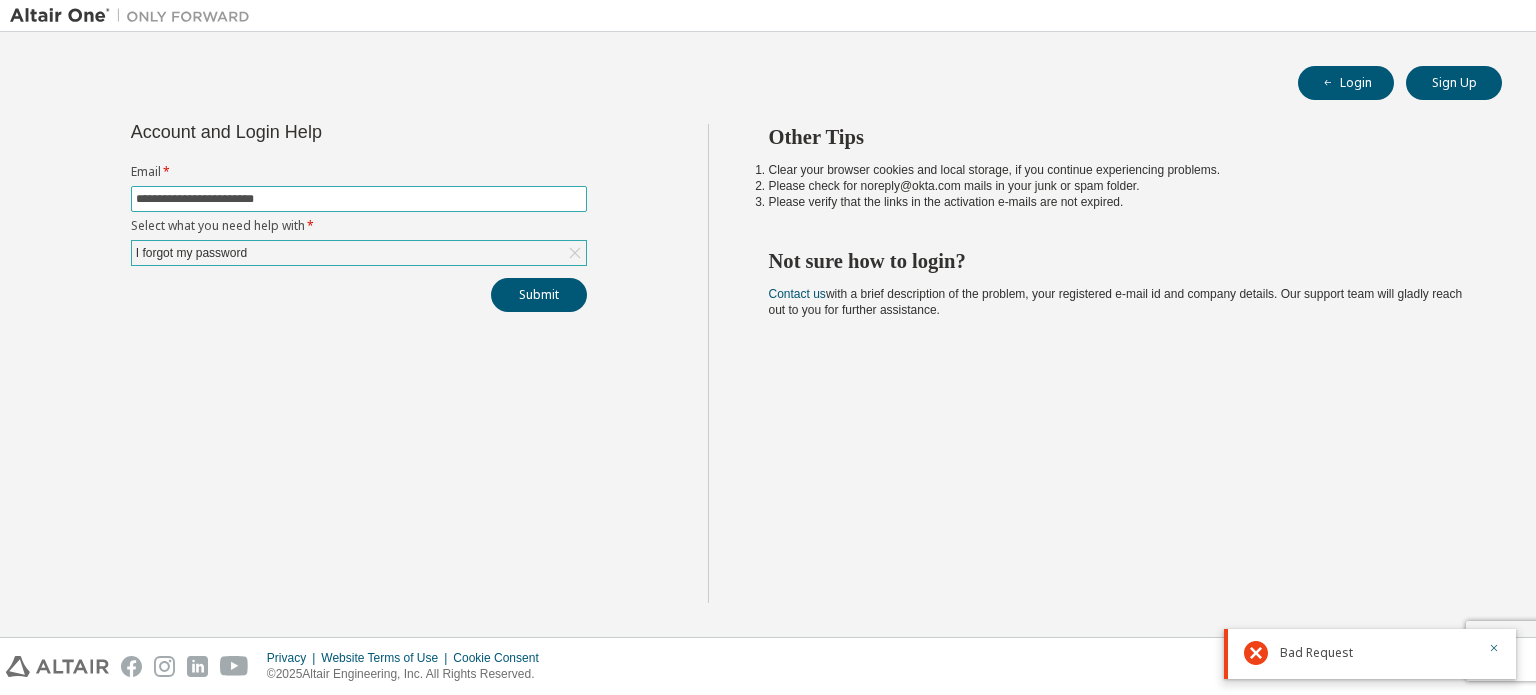 click on "**********" at bounding box center (359, 199) 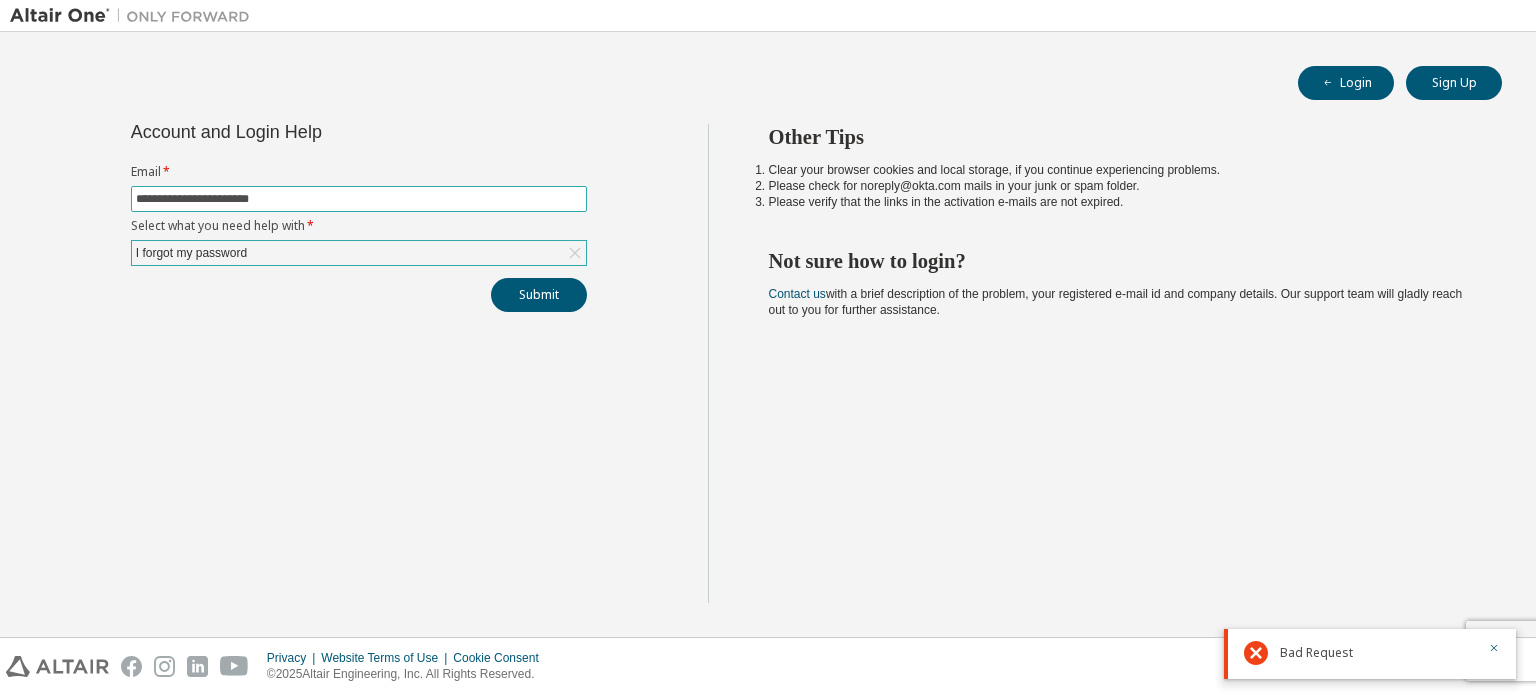 type on "**********" 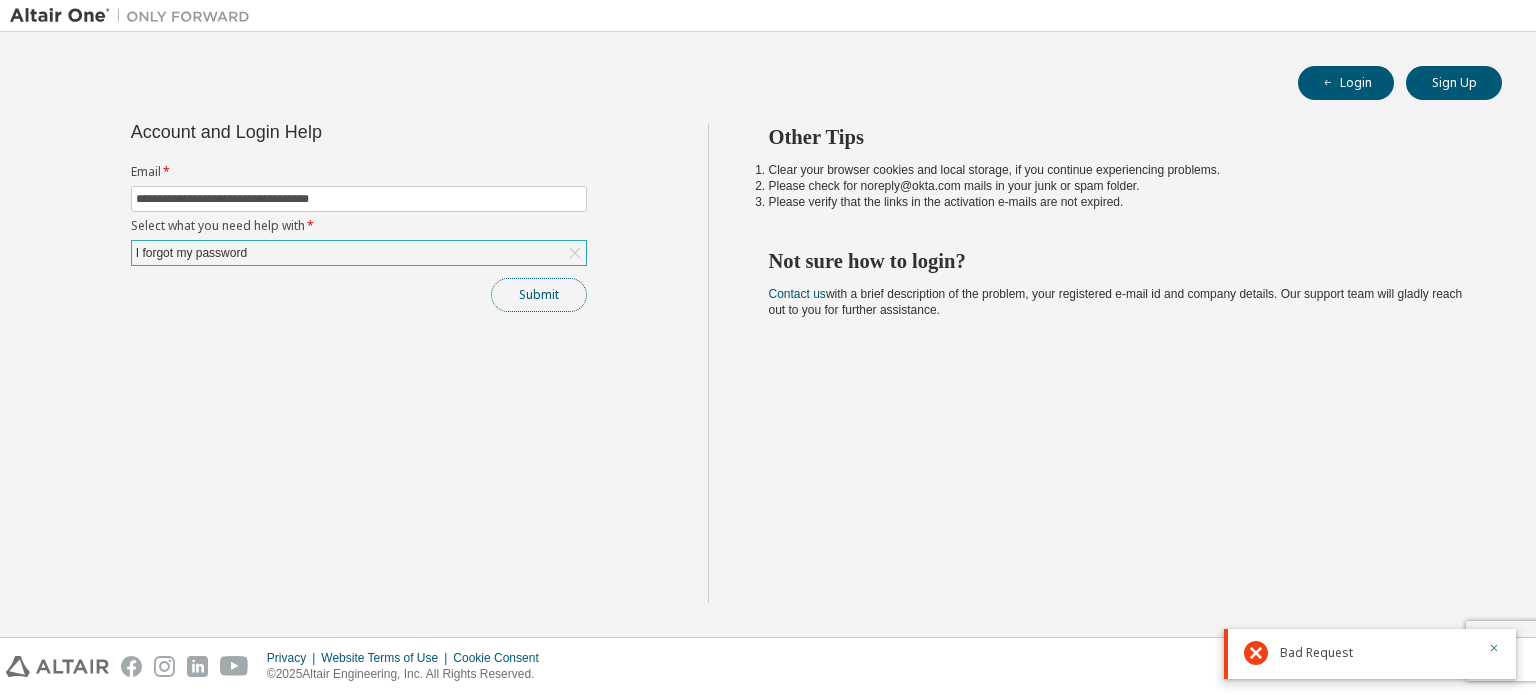 click on "Submit" at bounding box center [539, 295] 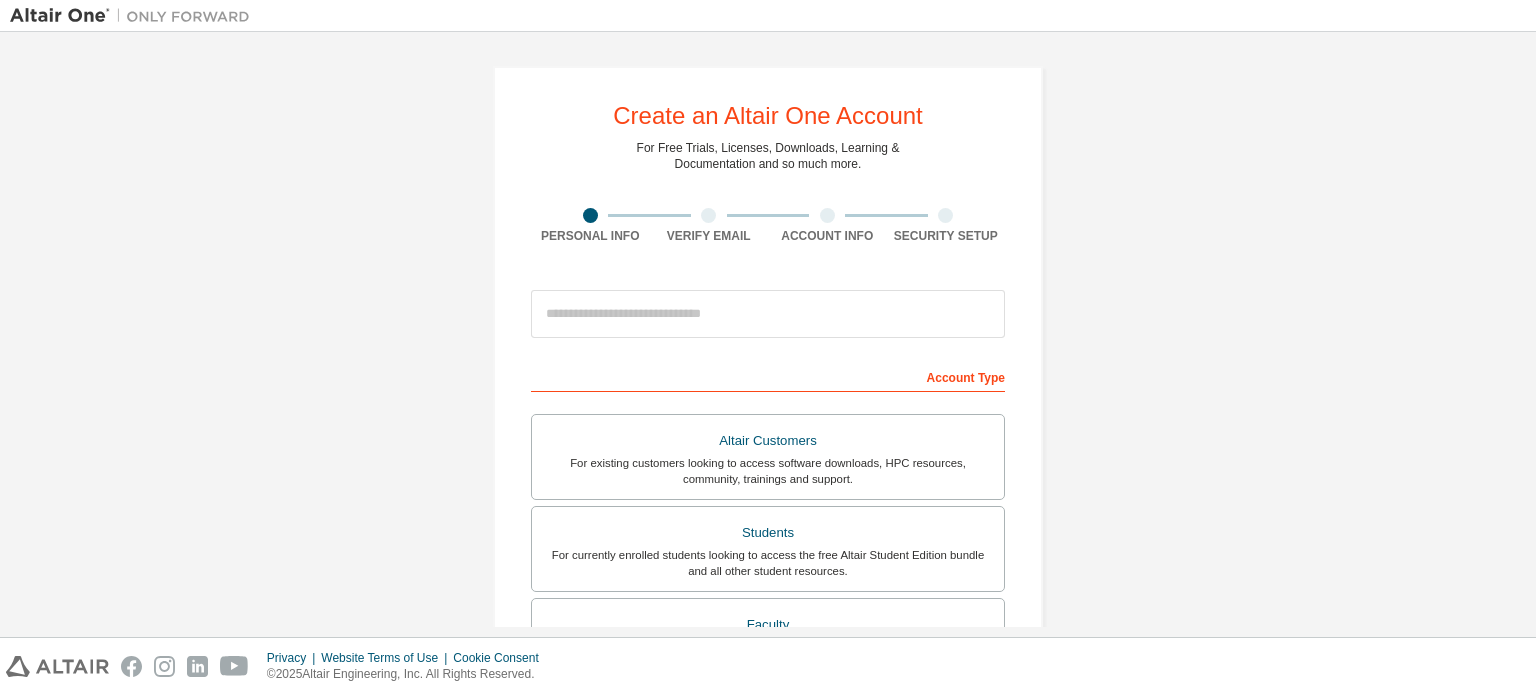 scroll, scrollTop: 0, scrollLeft: 0, axis: both 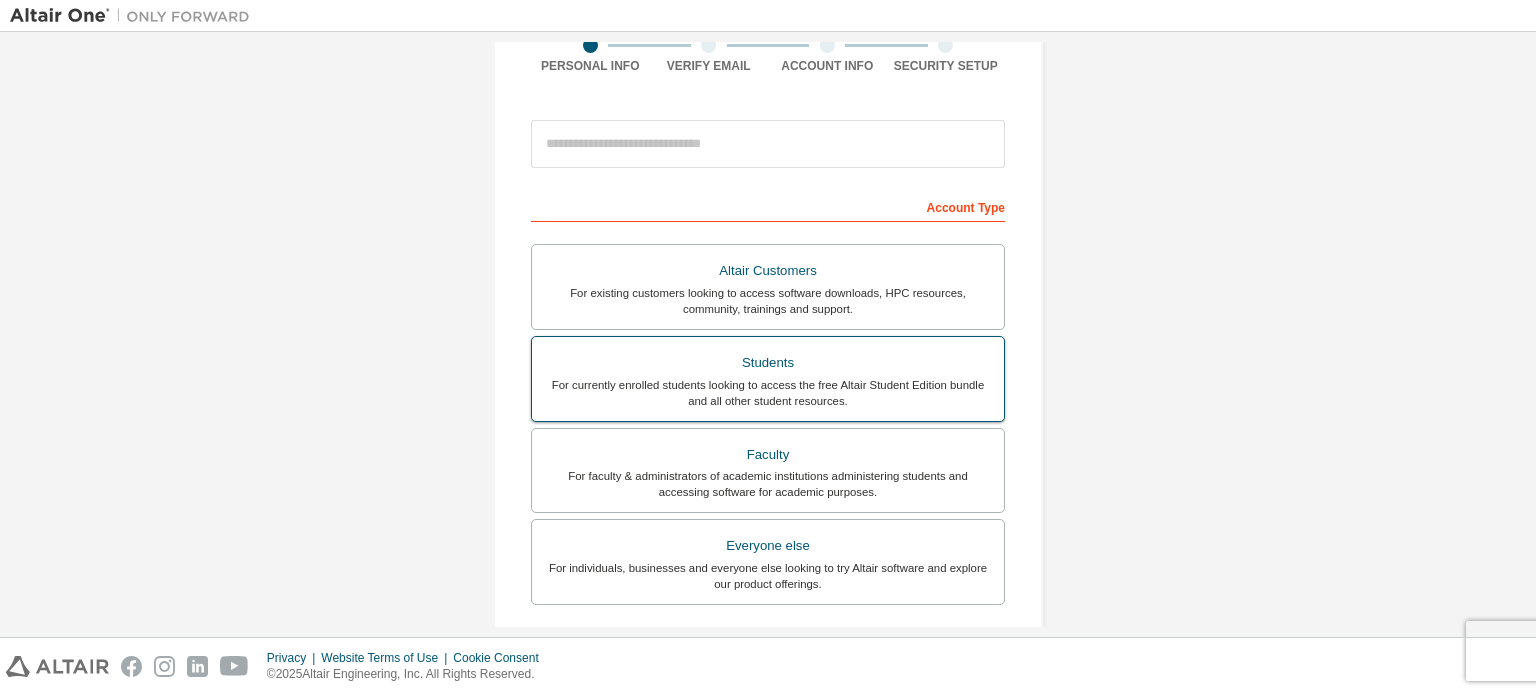 click on "For currently enrolled students looking to access the free Altair Student Edition bundle and all other student resources." at bounding box center (768, 393) 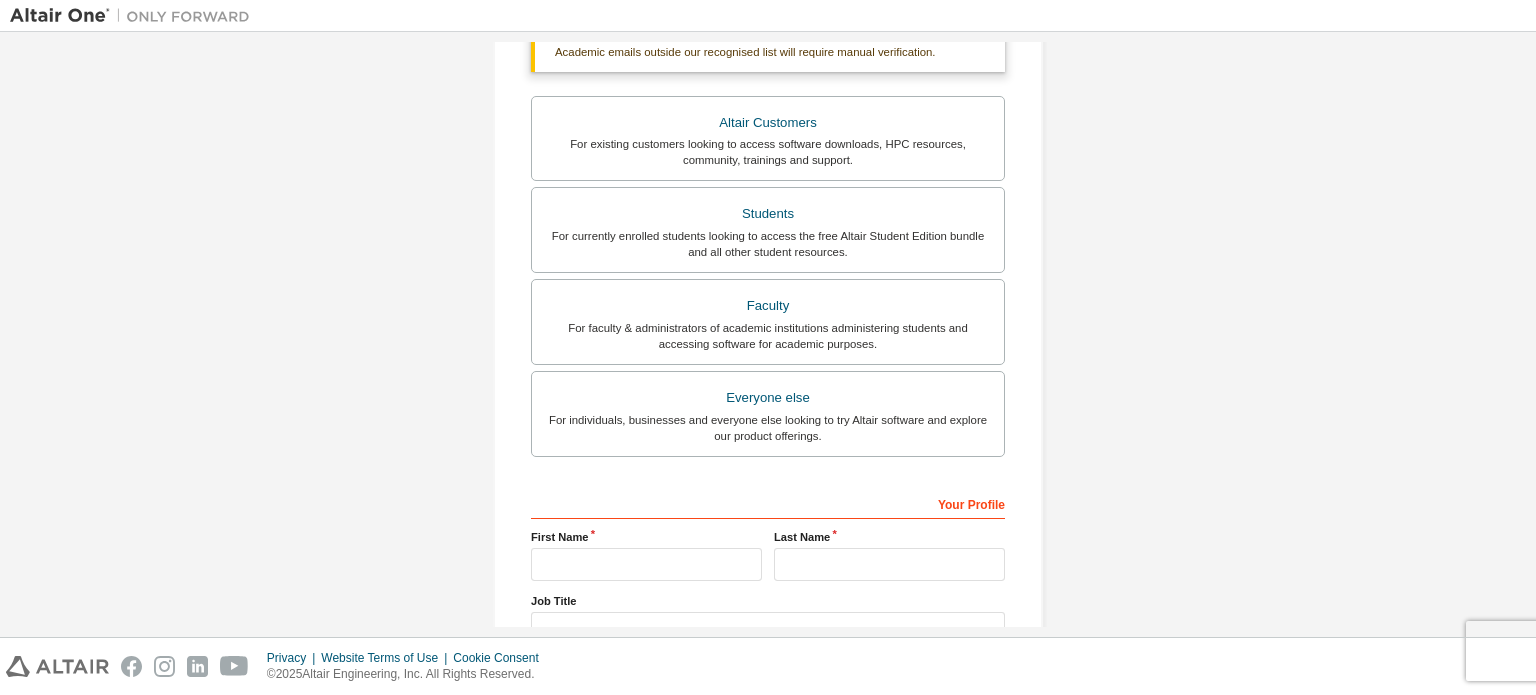 scroll, scrollTop: 521, scrollLeft: 0, axis: vertical 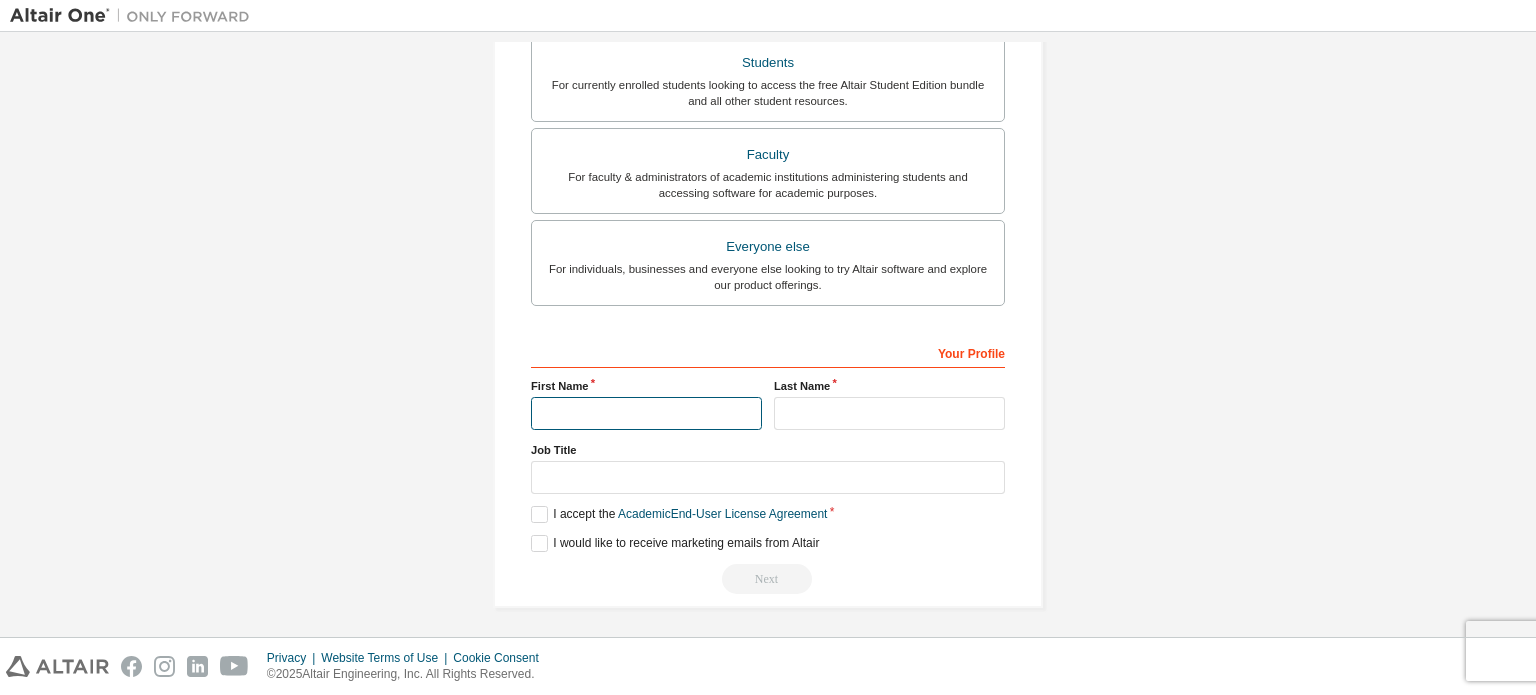 click at bounding box center (646, 413) 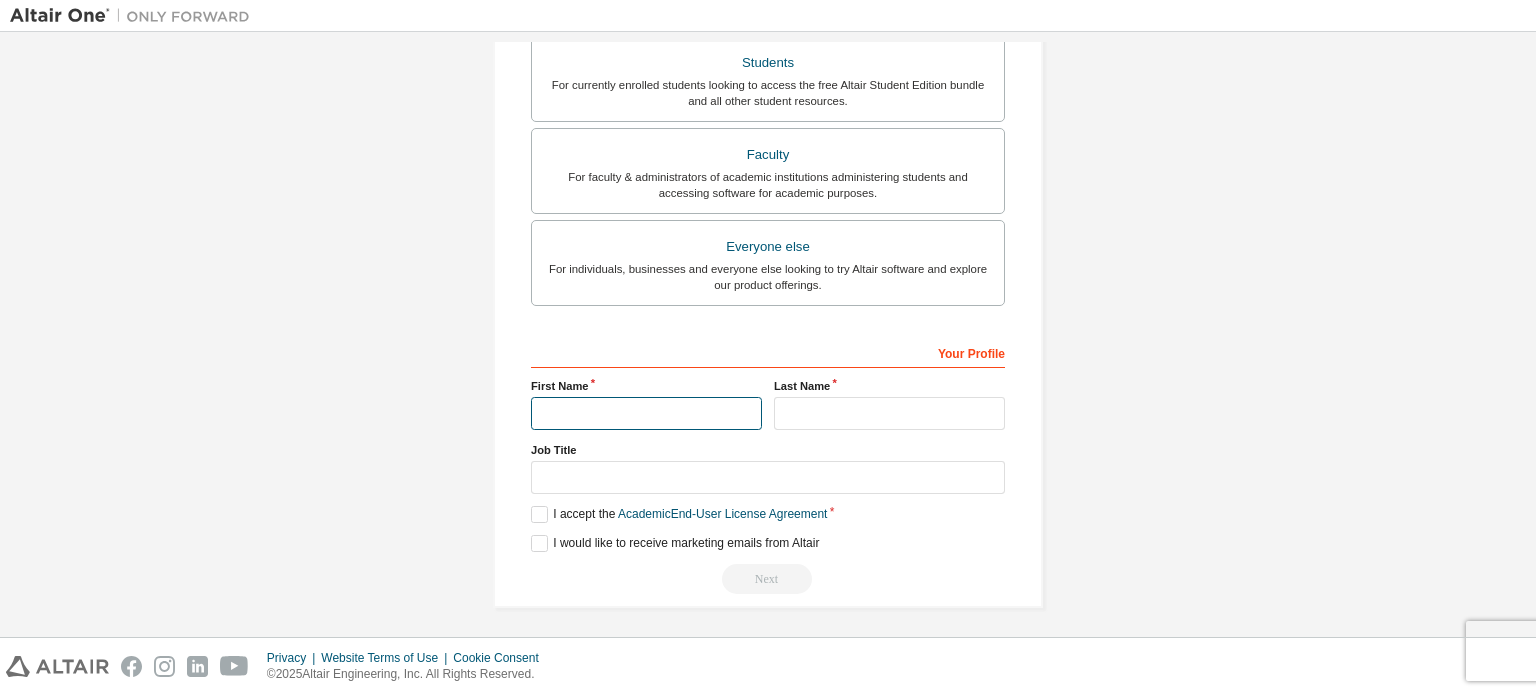 type on "*****" 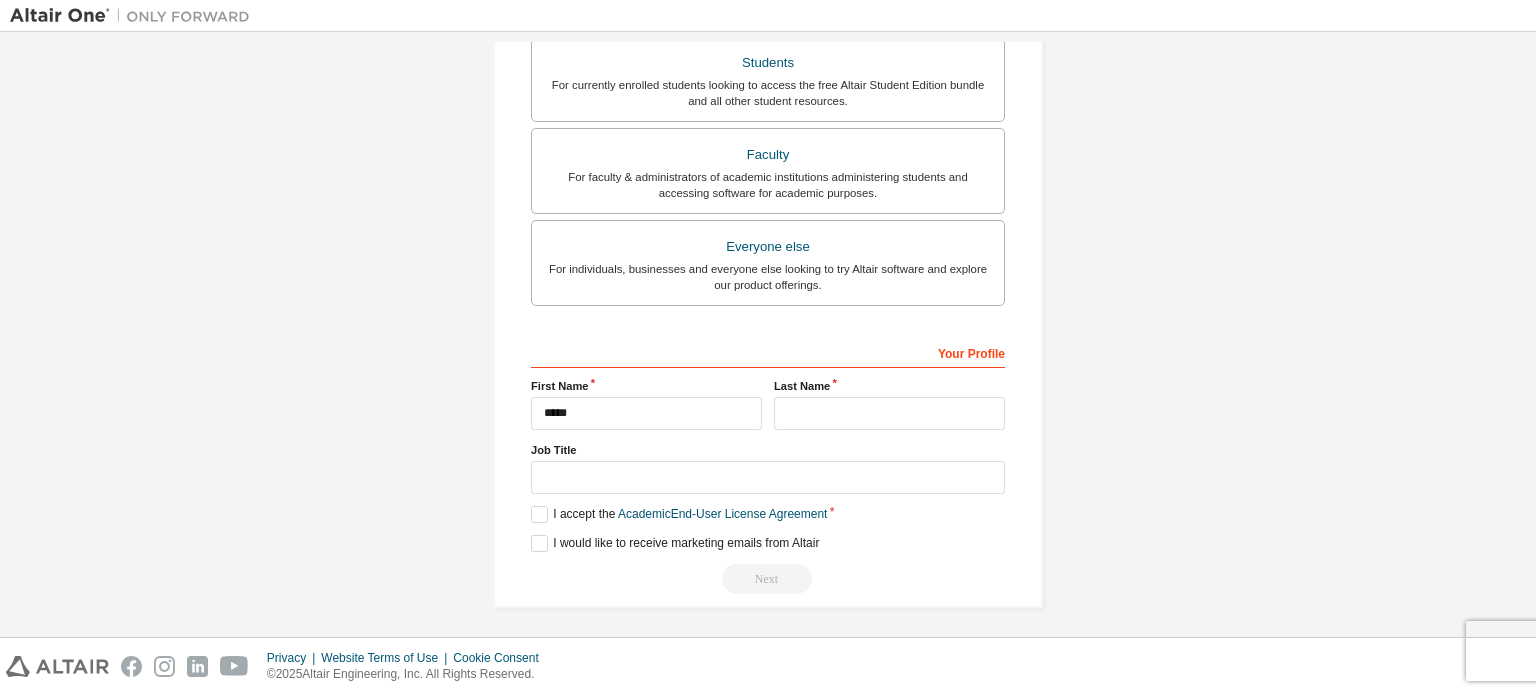 type on "**********" 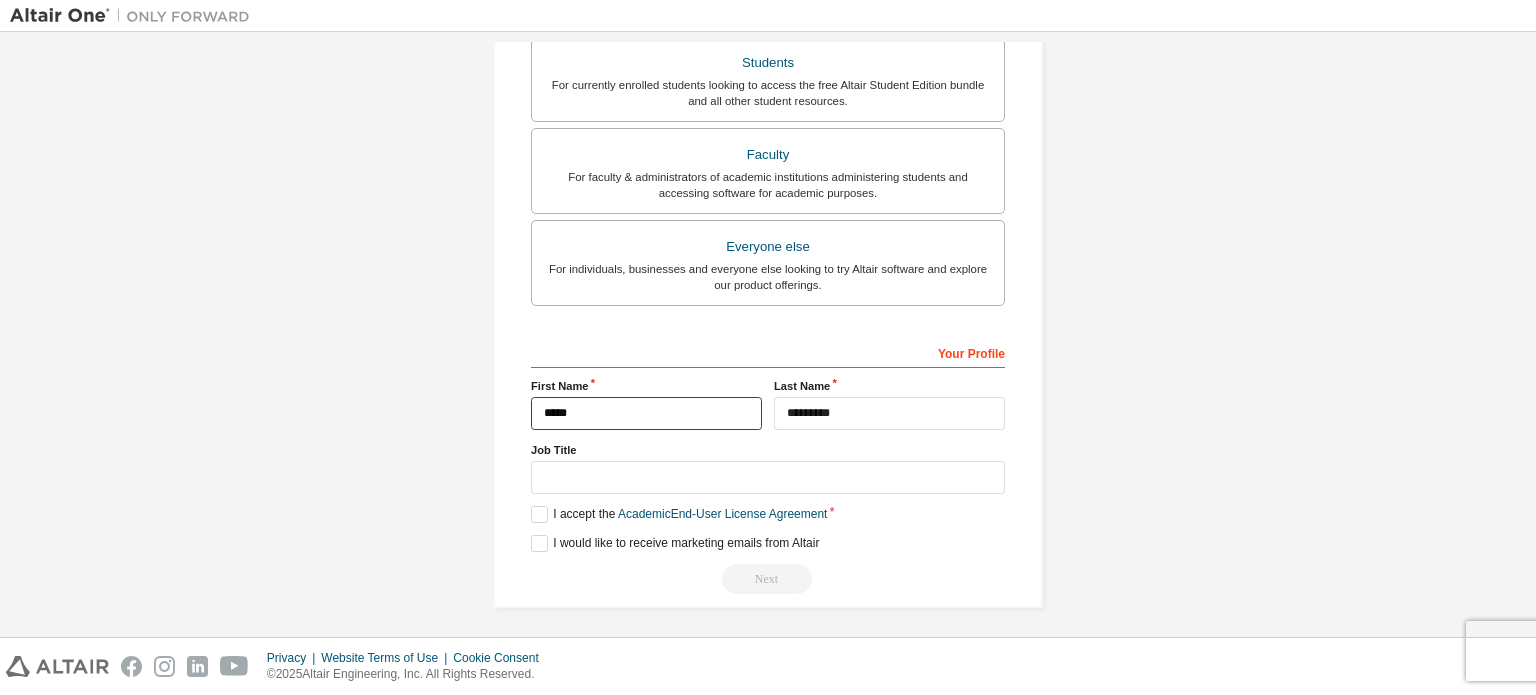 click on "*****" at bounding box center [646, 413] 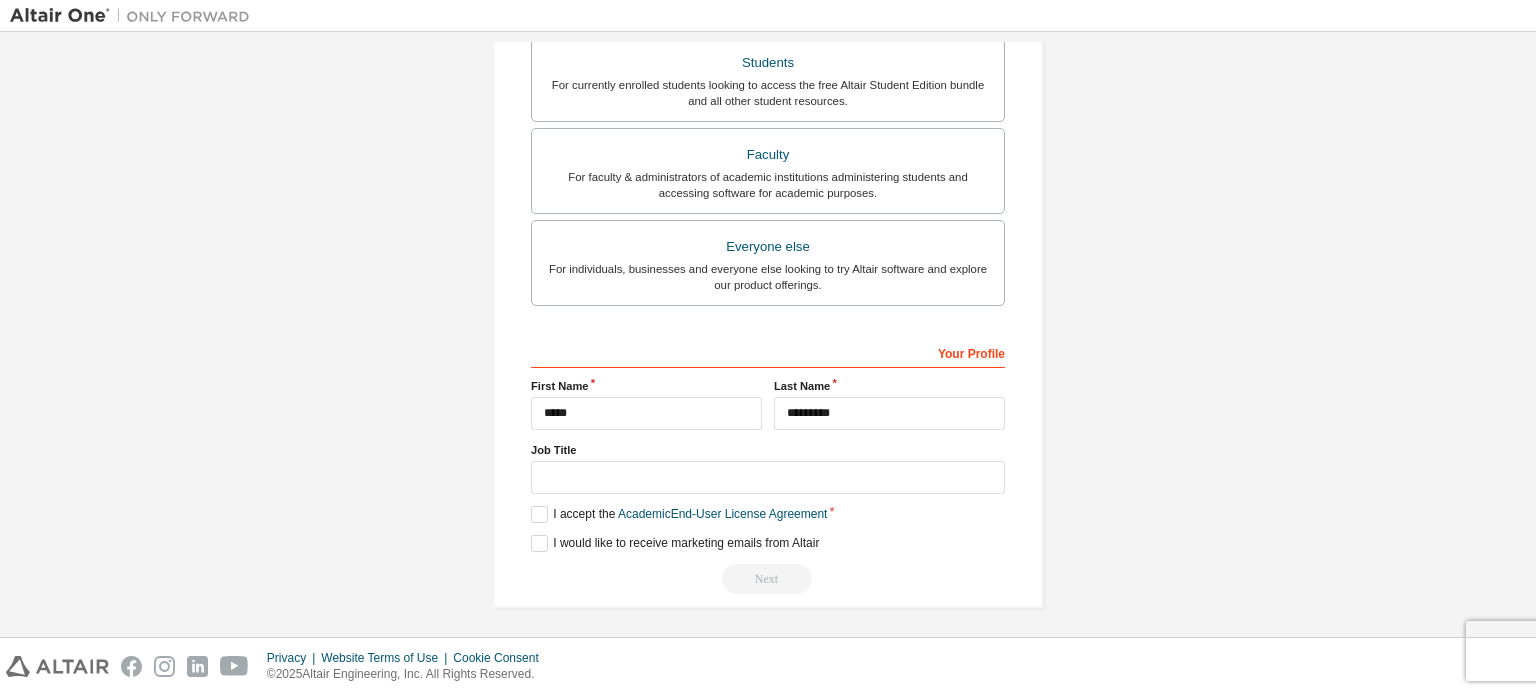 click on "Your Profile First Name ***** Last Name ********* Job Title Please provide State/Province to help us route sales and support resources to you more efficiently. I accept the   Academic   End-User License Agreement I would like to receive marketing emails from Altair Next" at bounding box center (768, 465) 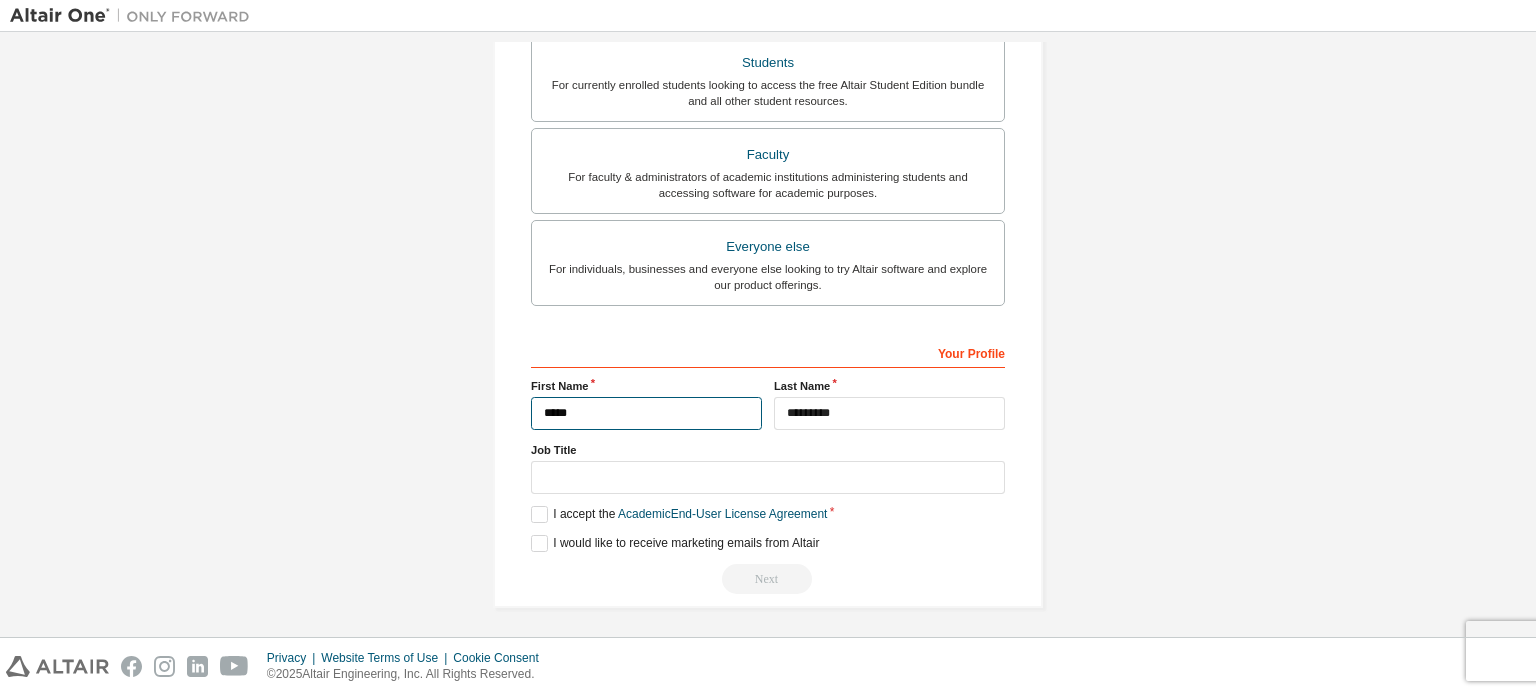 click on "*****" at bounding box center (646, 413) 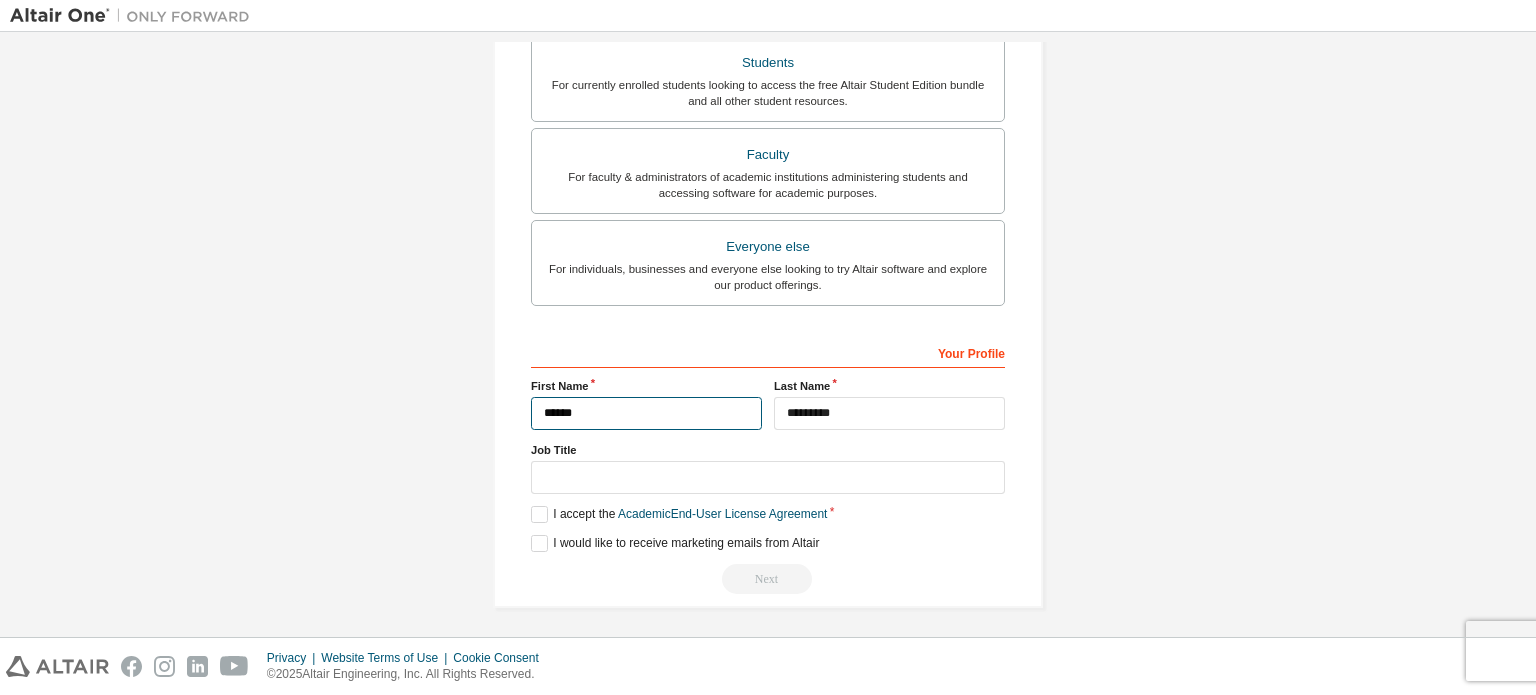 scroll, scrollTop: 538, scrollLeft: 0, axis: vertical 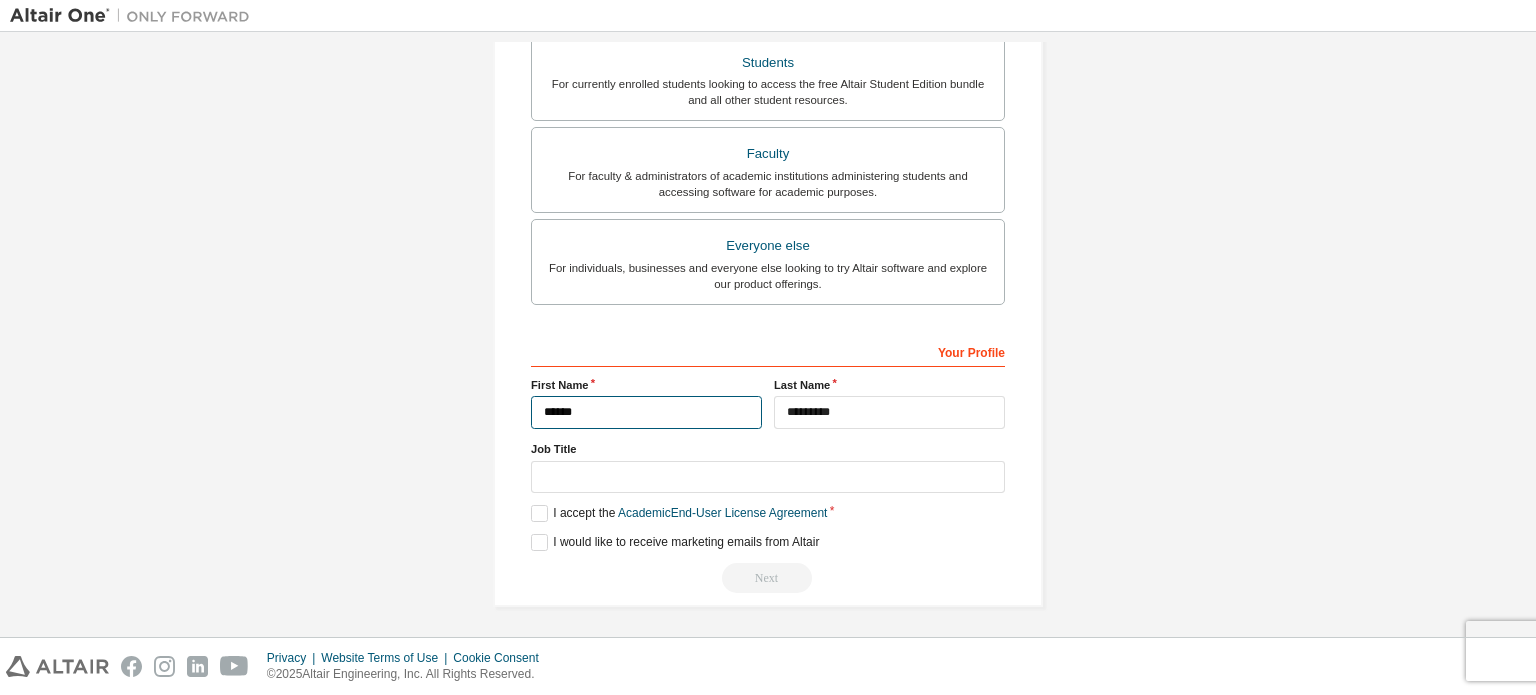 type on "*****" 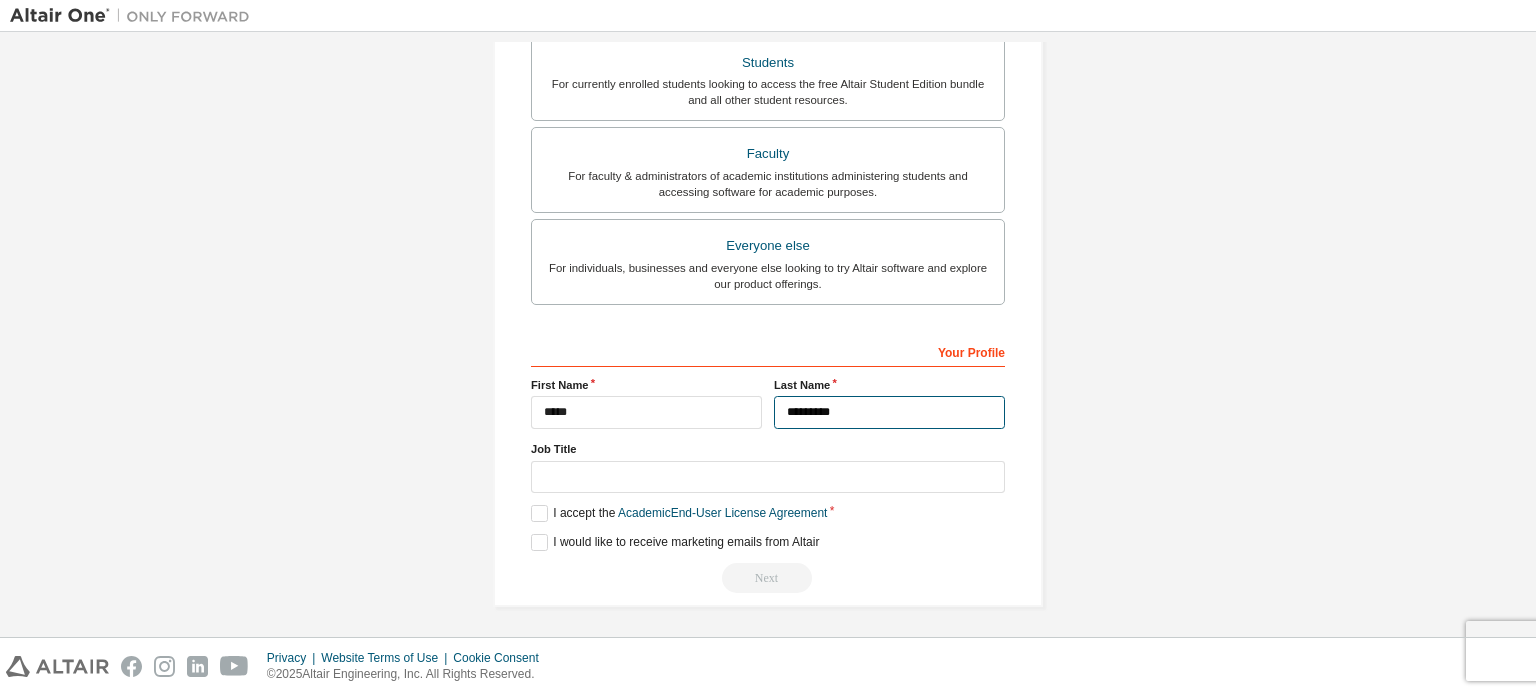 click on "*********" at bounding box center [889, 412] 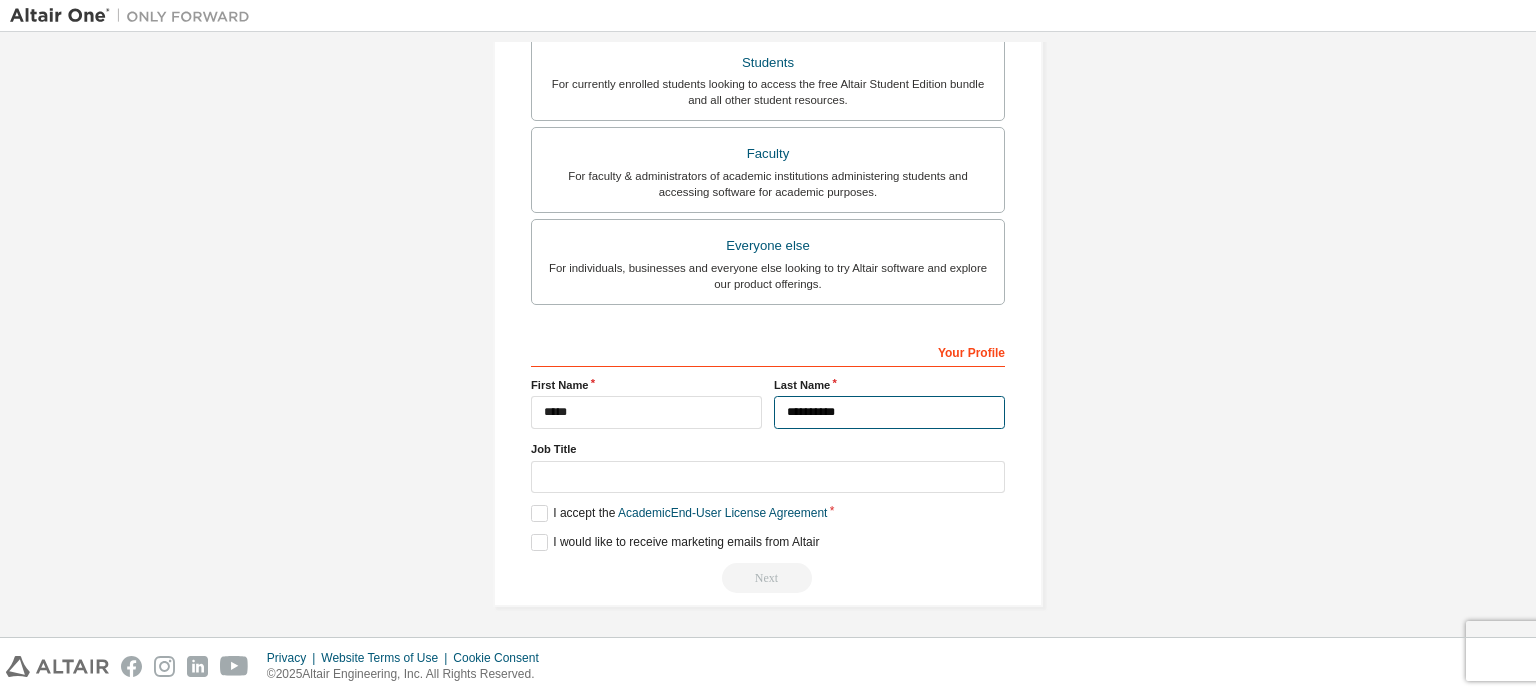 type on "*********" 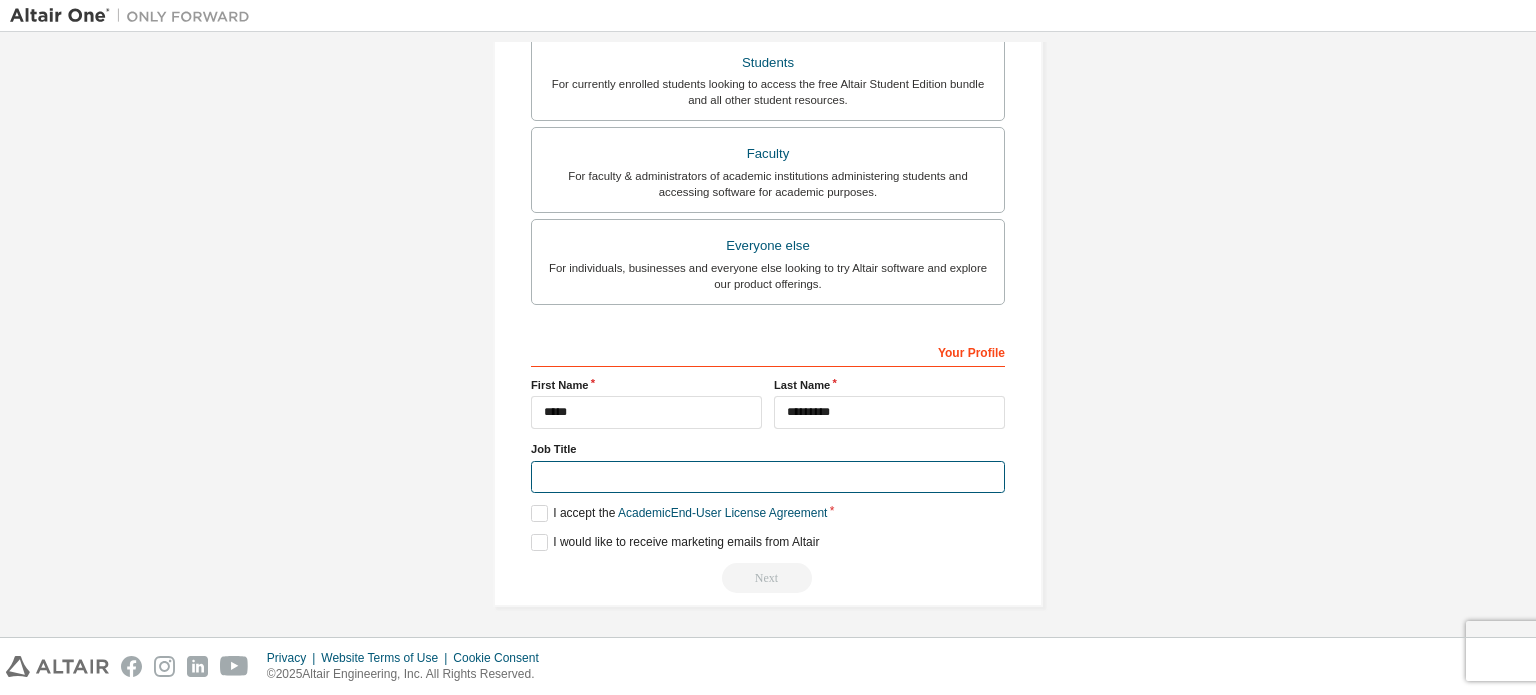 click at bounding box center (768, 477) 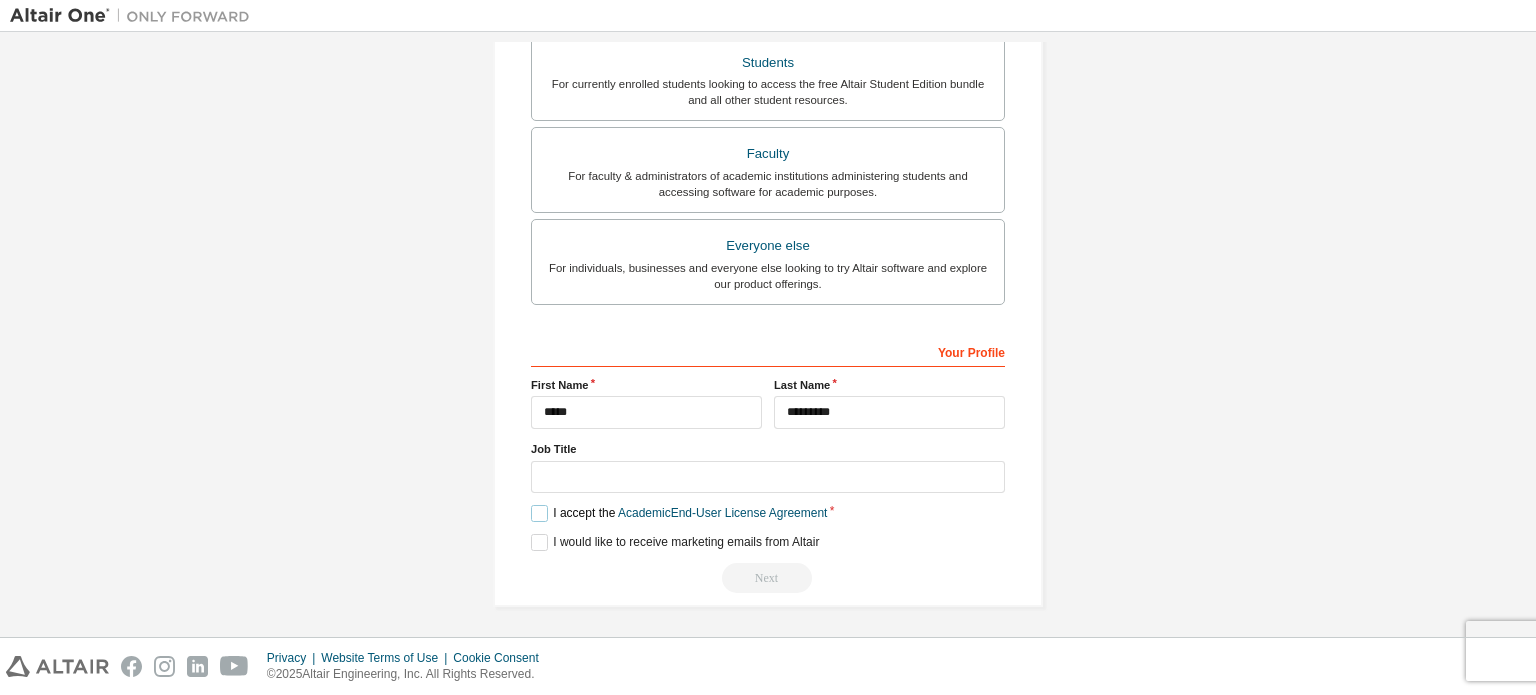 click on "I accept the   Academic   End-User License Agreement" at bounding box center [679, 513] 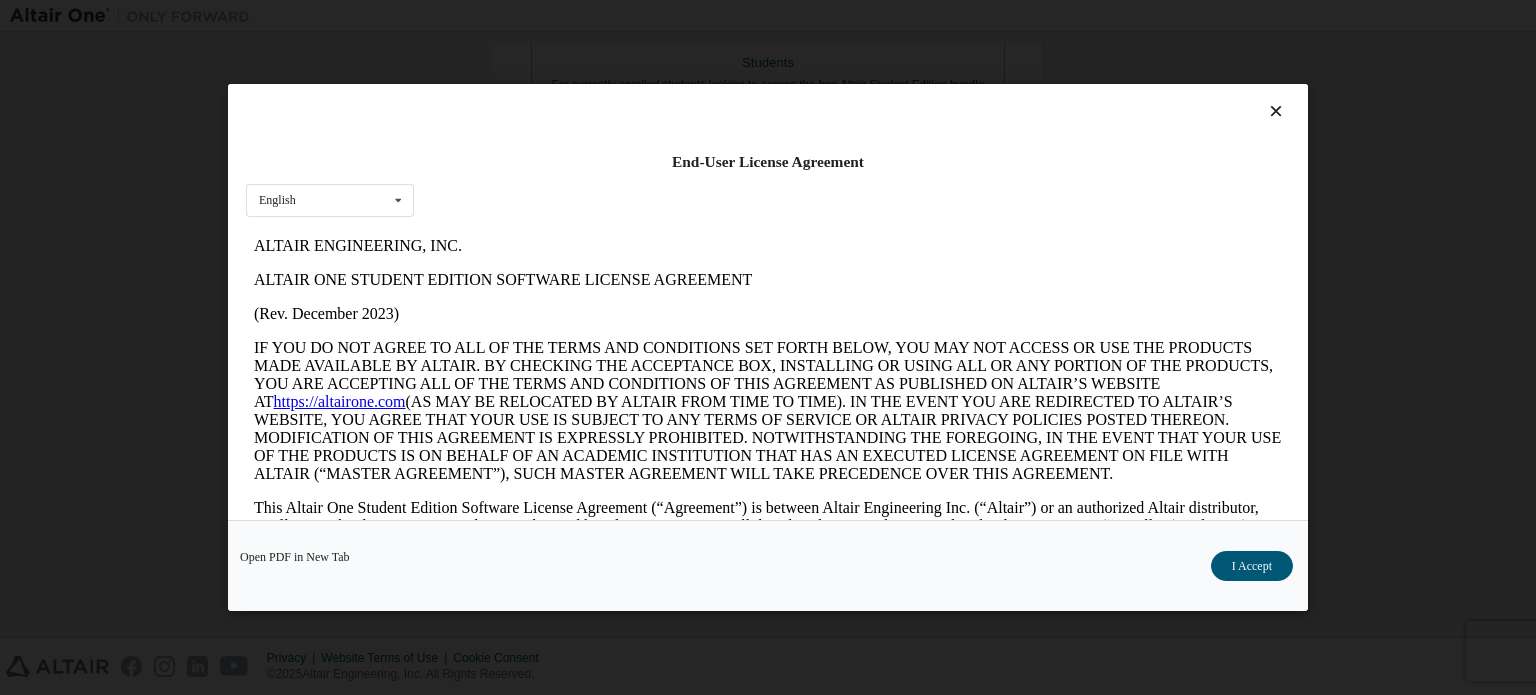 scroll, scrollTop: 0, scrollLeft: 0, axis: both 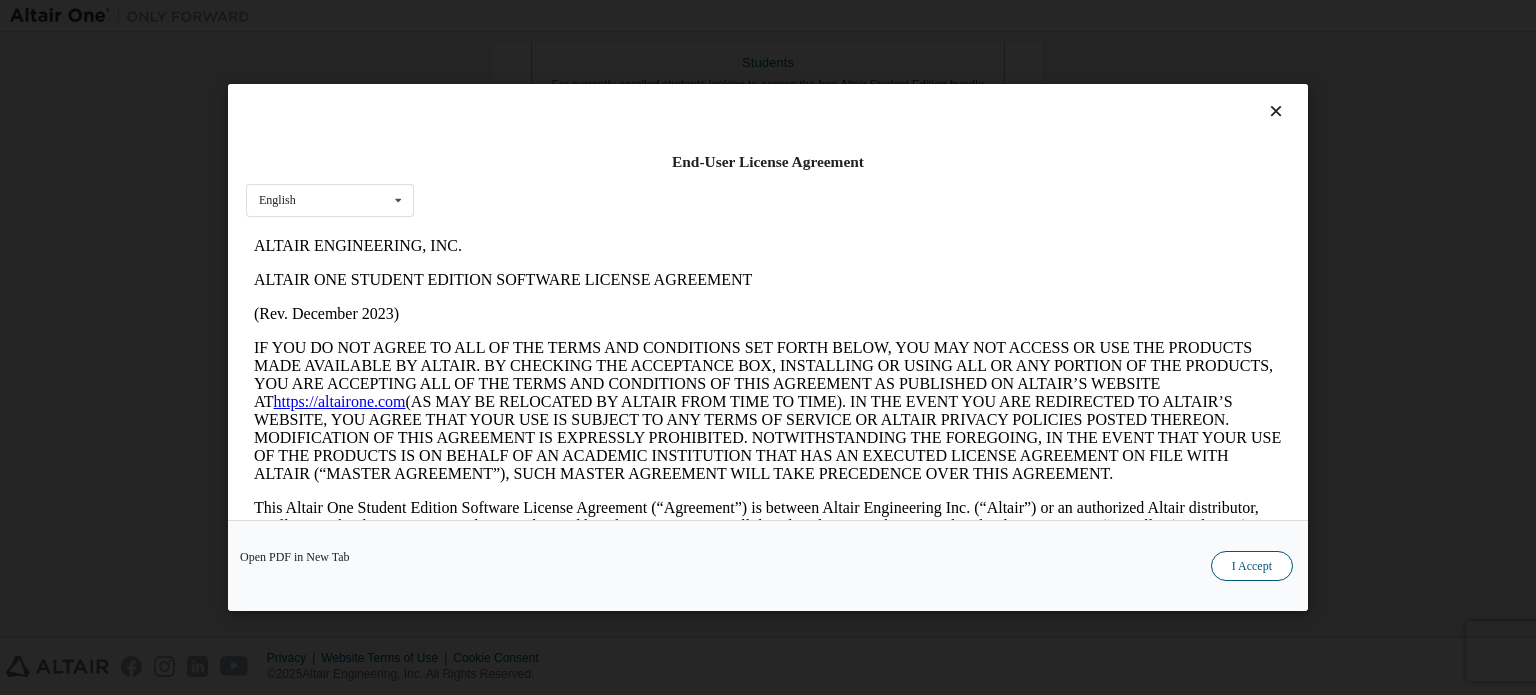 click on "I Accept" at bounding box center (1252, 566) 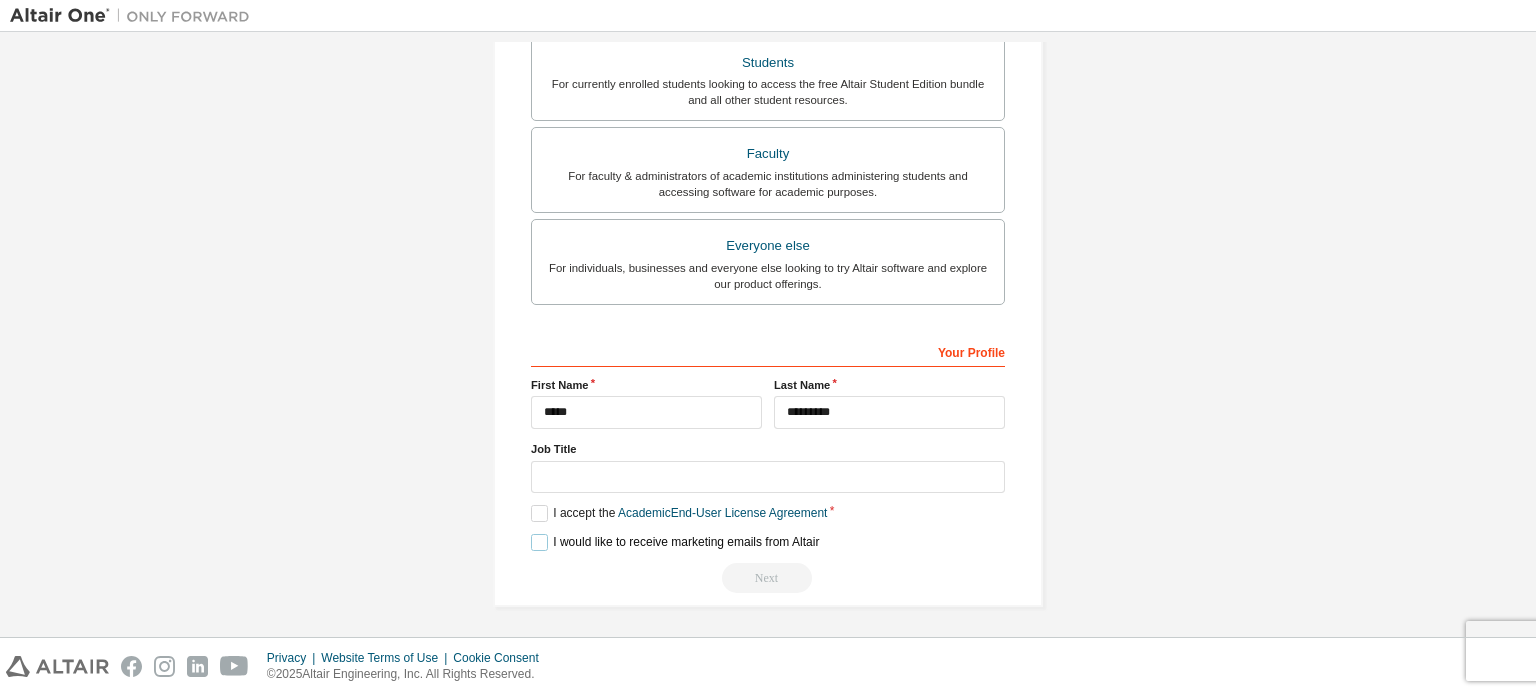 click on "I would like to receive marketing emails from Altair" at bounding box center [675, 542] 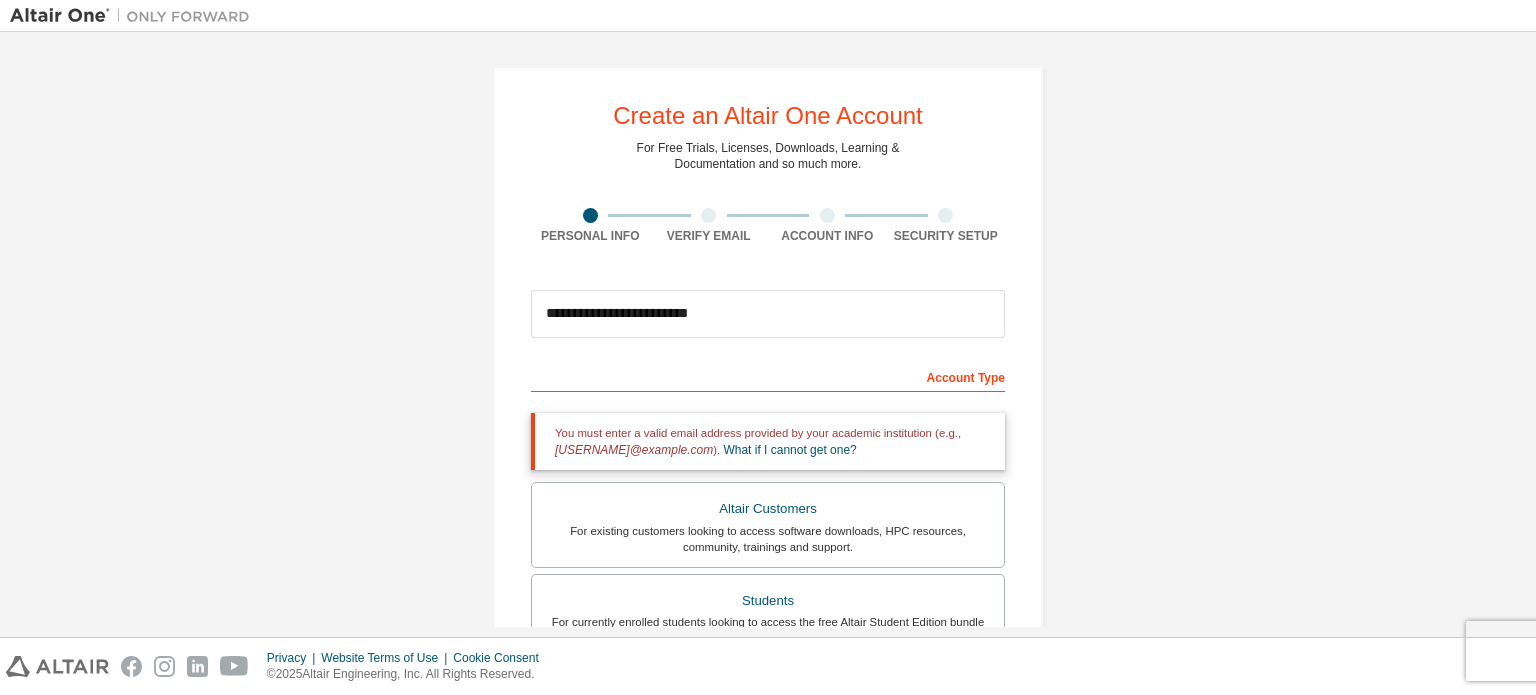 scroll, scrollTop: 72, scrollLeft: 0, axis: vertical 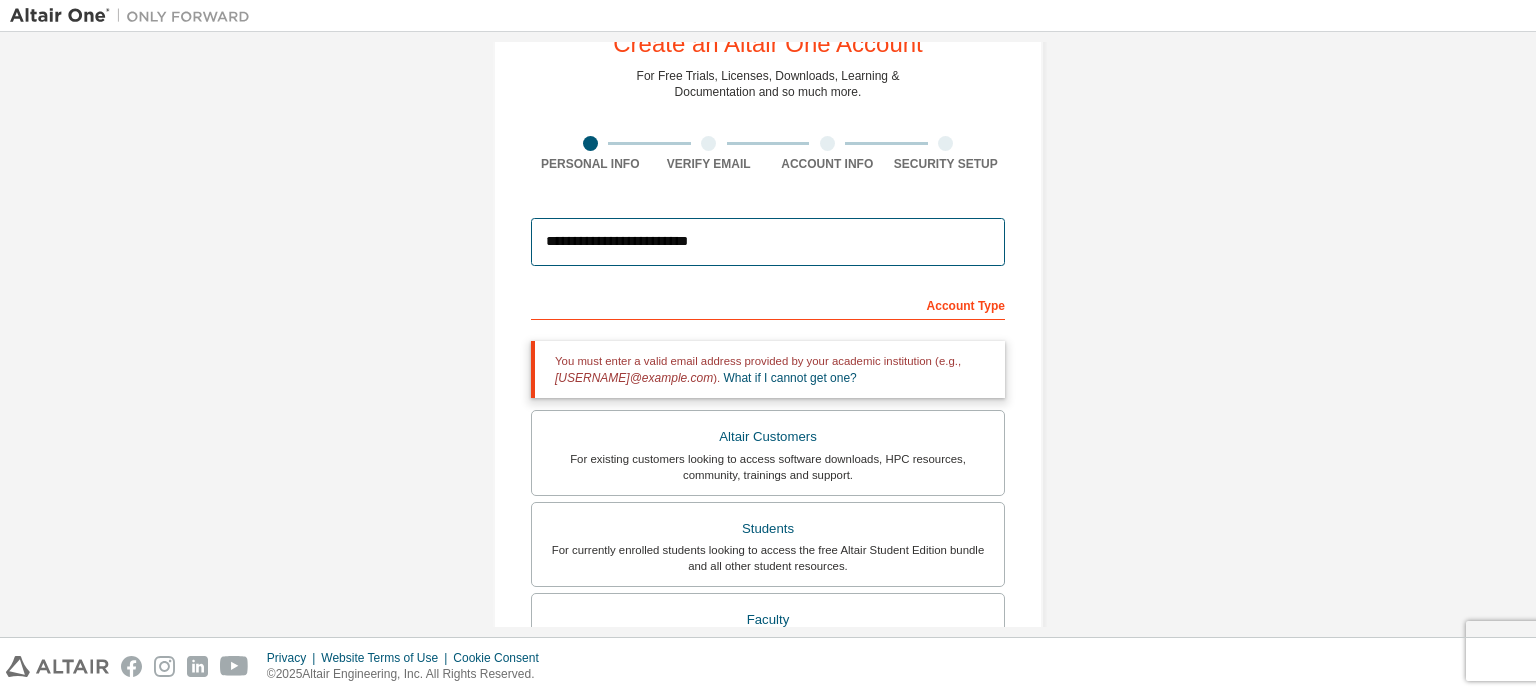 click on "**********" at bounding box center (768, 242) 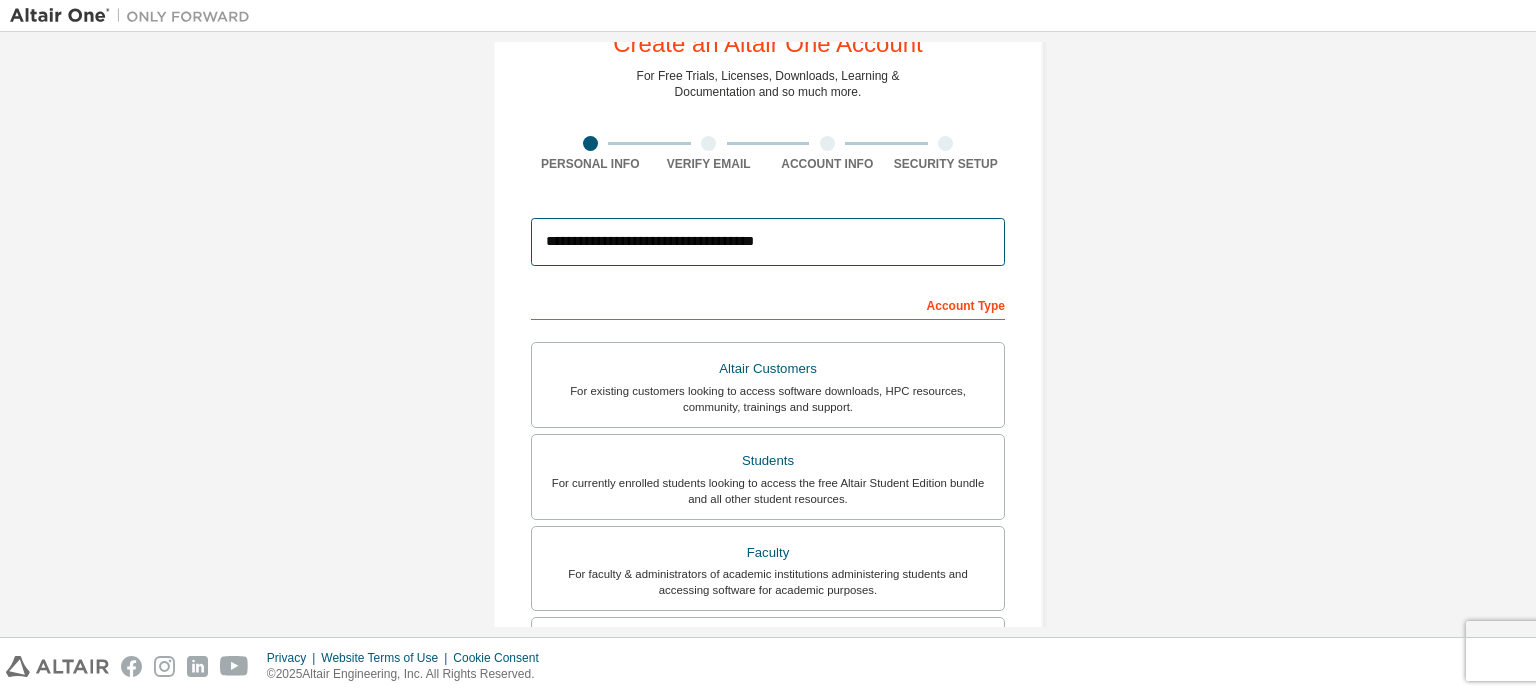 scroll, scrollTop: 469, scrollLeft: 0, axis: vertical 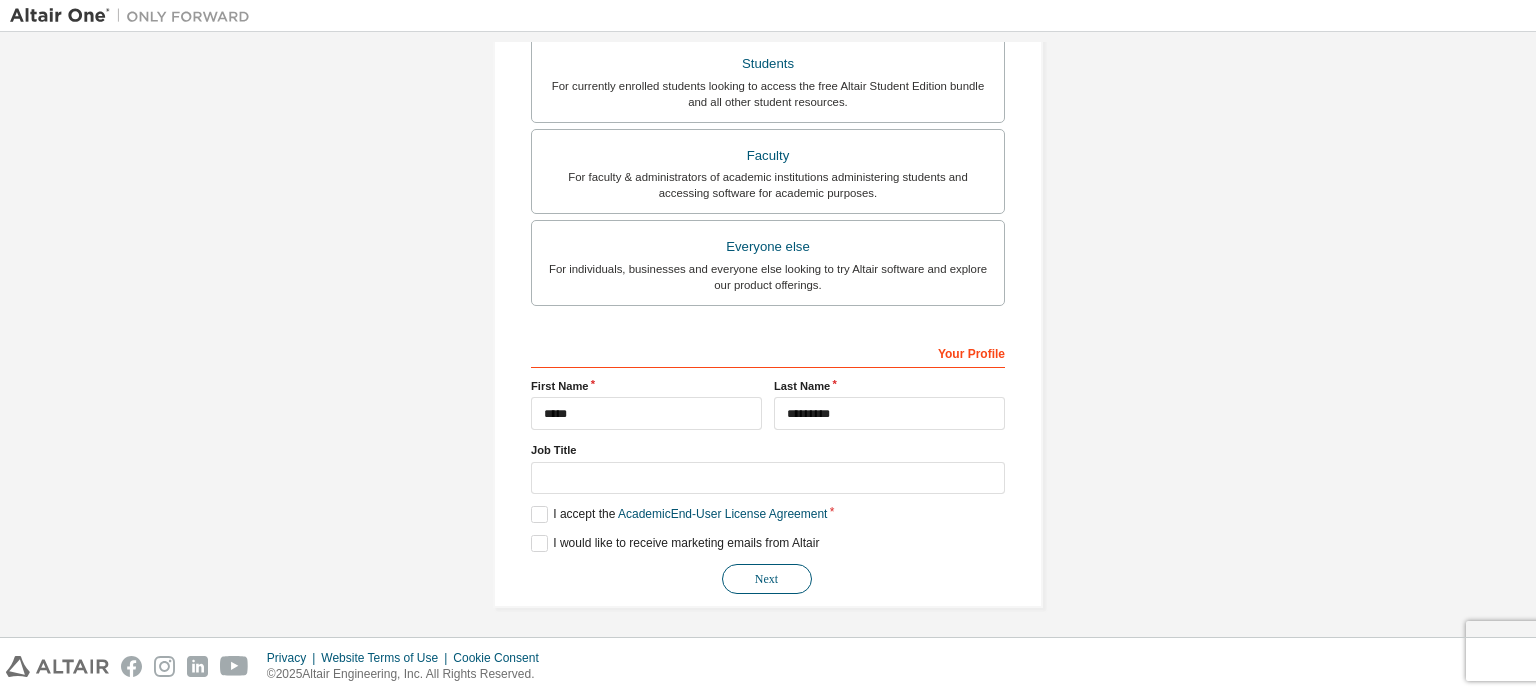 click on "Next" at bounding box center [767, 579] 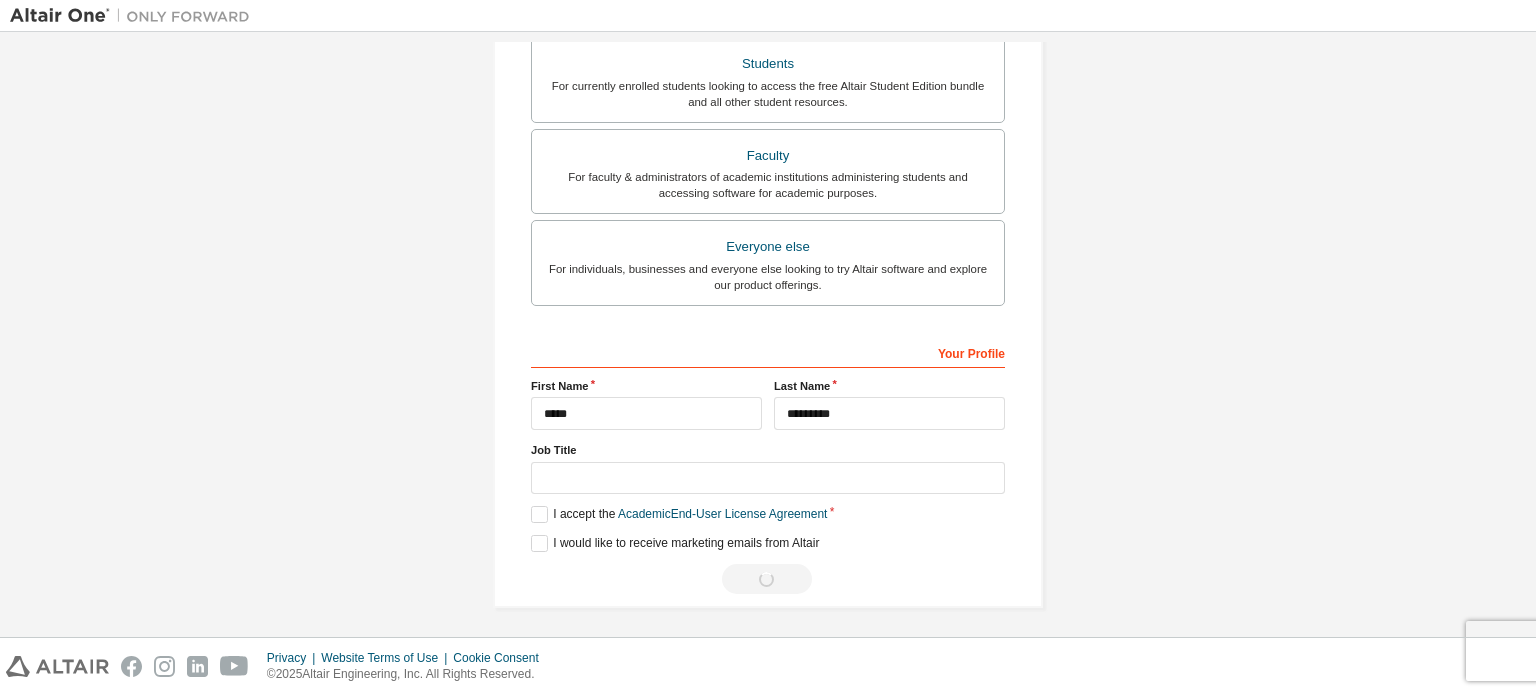 scroll, scrollTop: 0, scrollLeft: 0, axis: both 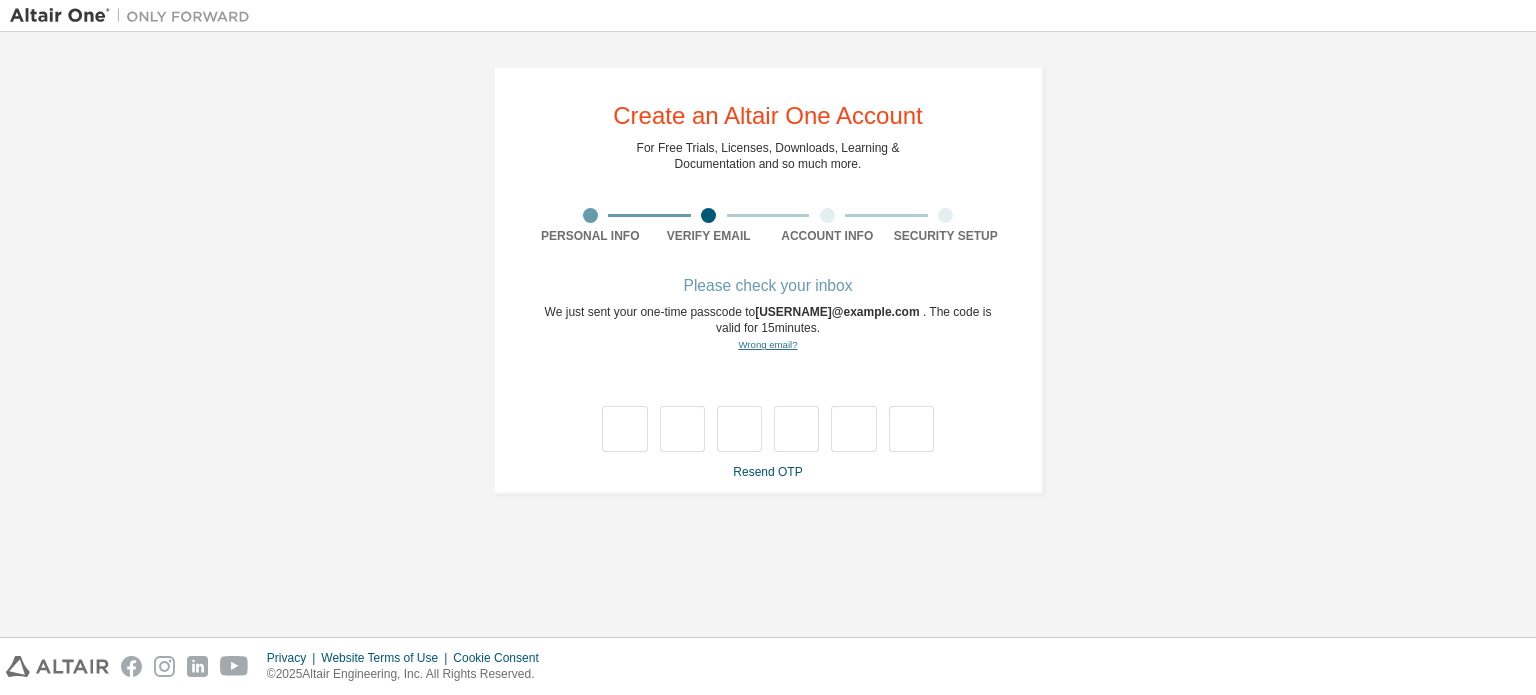 click on "Wrong email?" at bounding box center [767, 344] 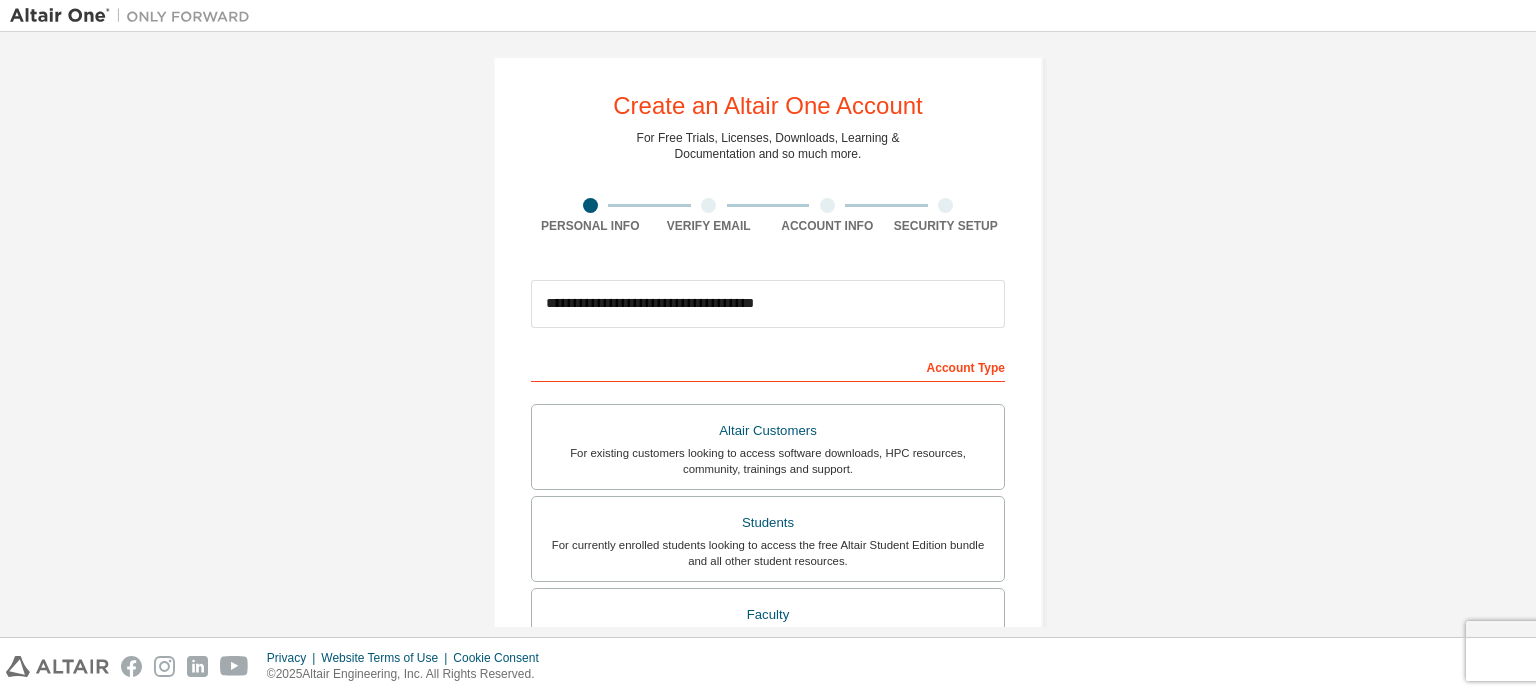 scroll, scrollTop: 8, scrollLeft: 0, axis: vertical 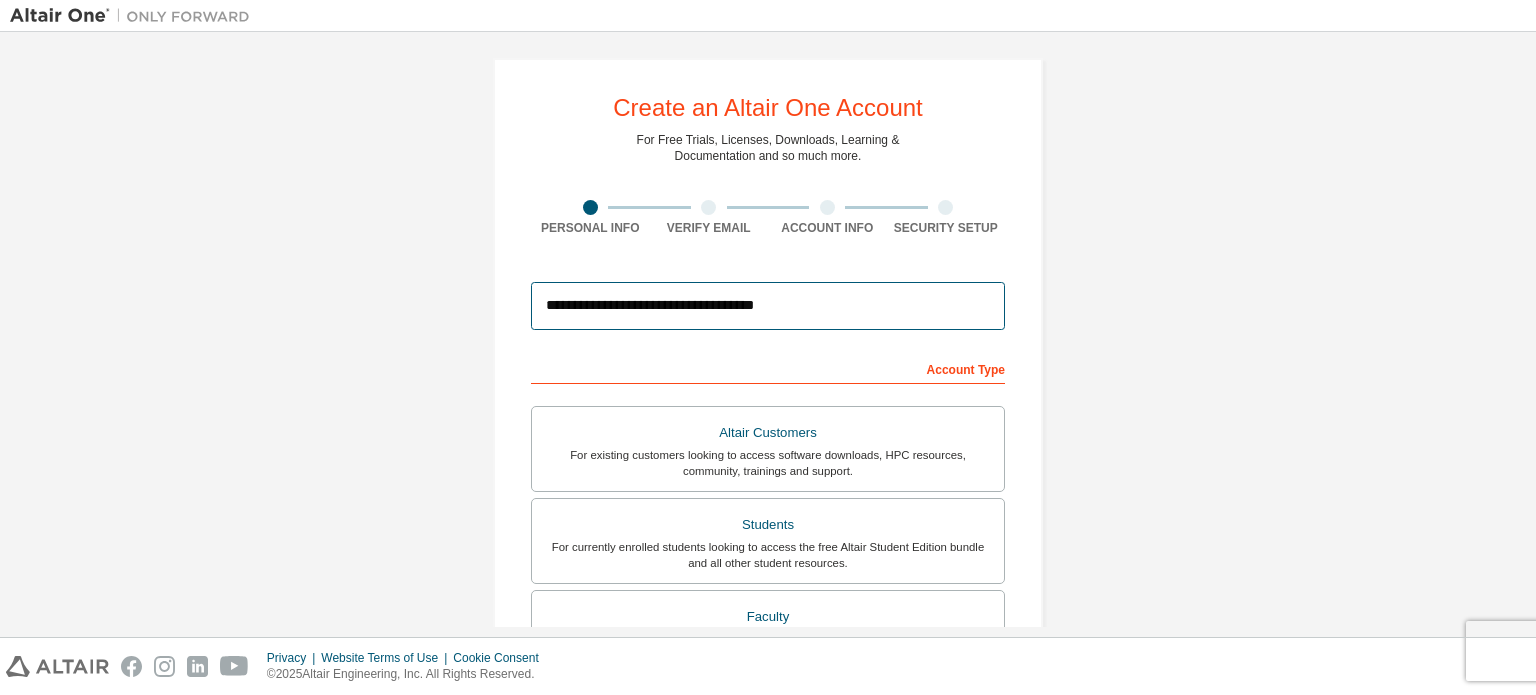 click on "**********" at bounding box center [768, 306] 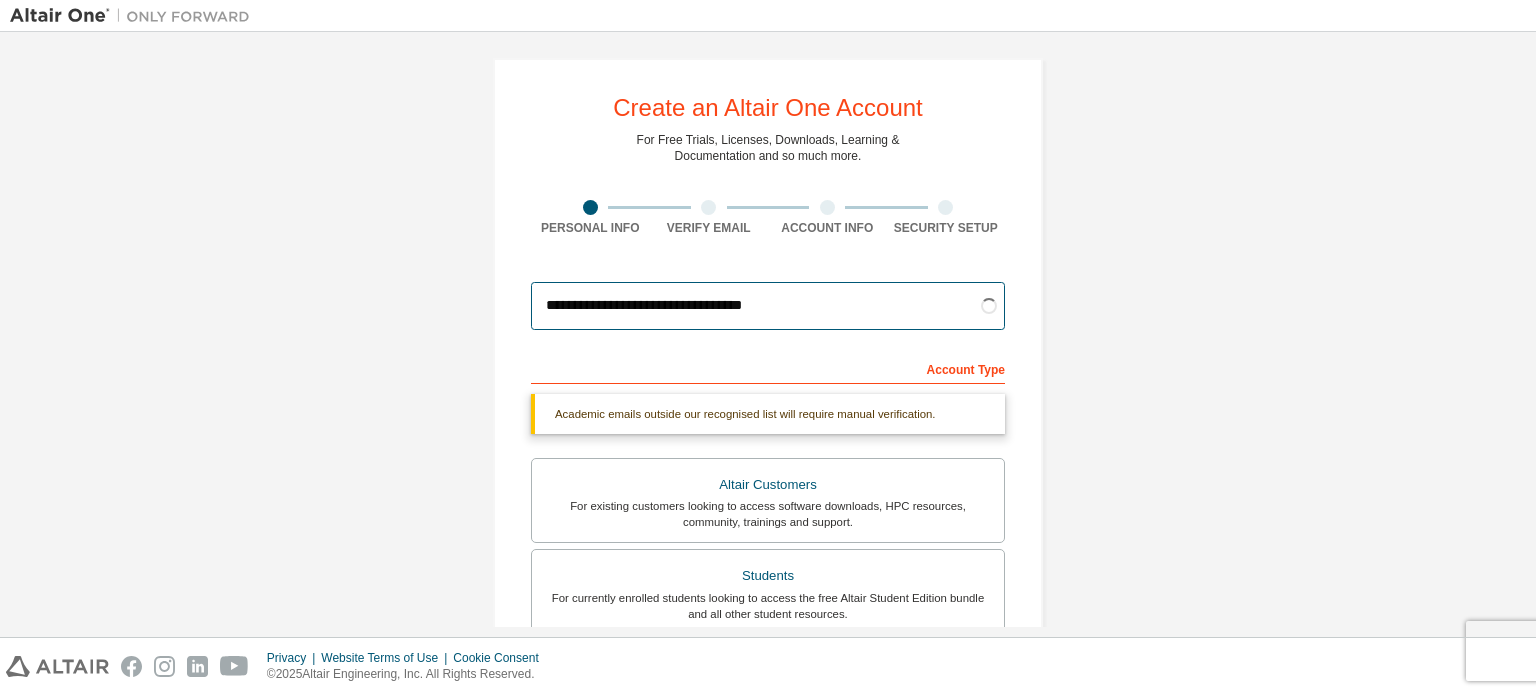 type on "**********" 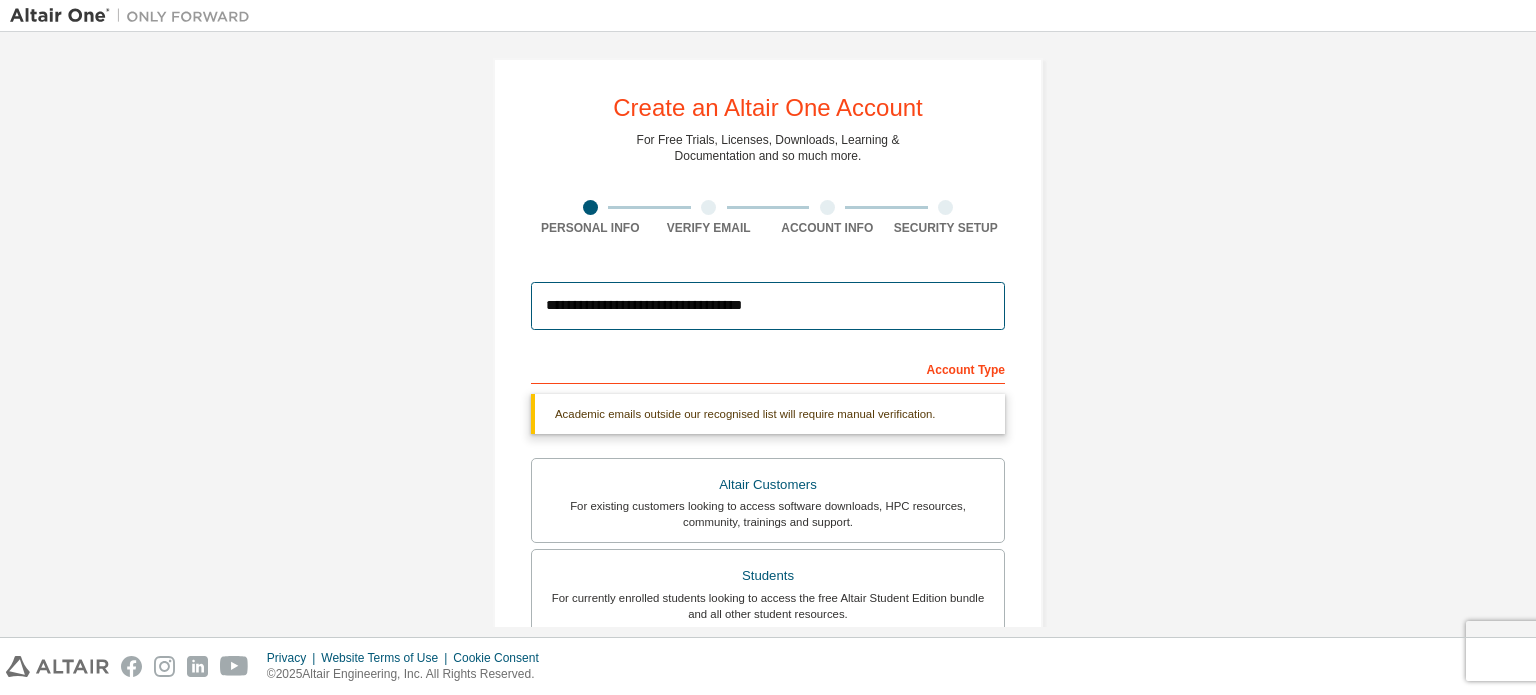 scroll, scrollTop: 521, scrollLeft: 0, axis: vertical 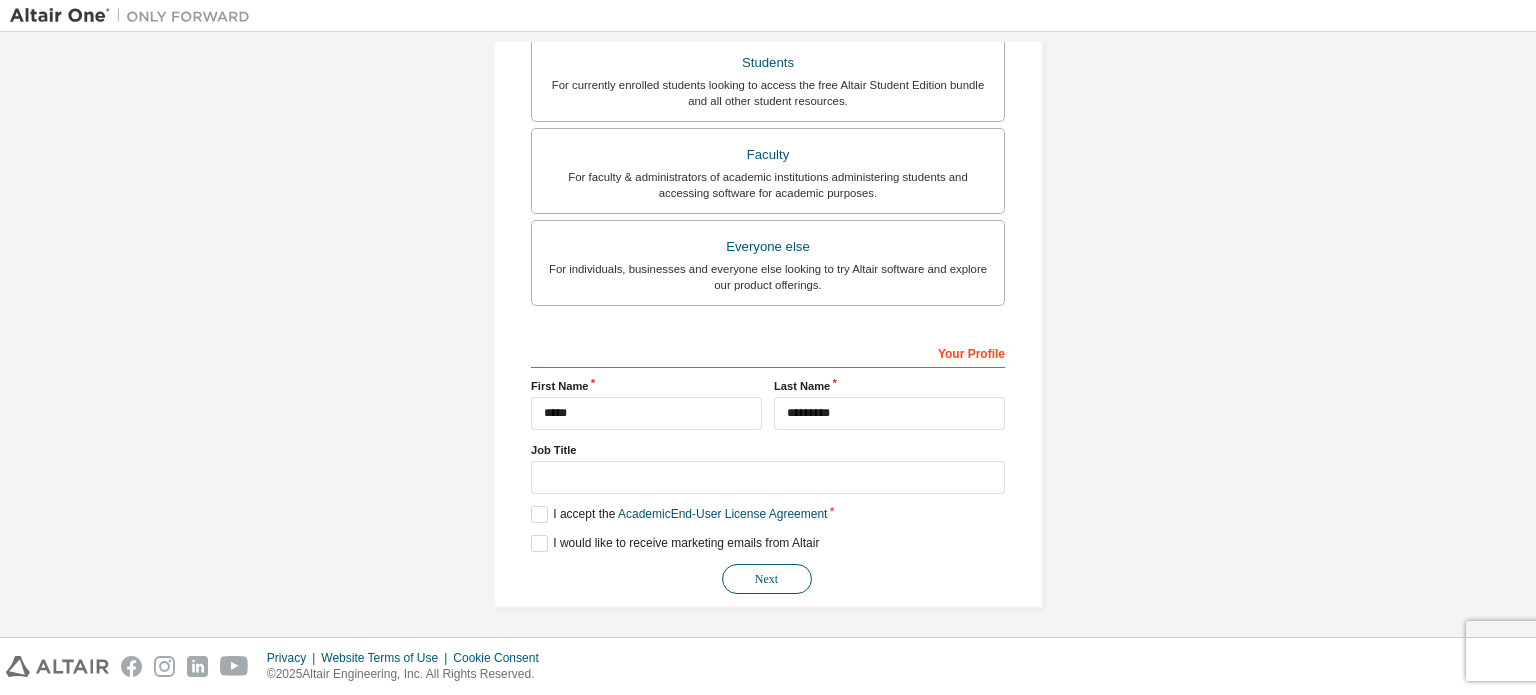 click on "Next" at bounding box center (767, 579) 